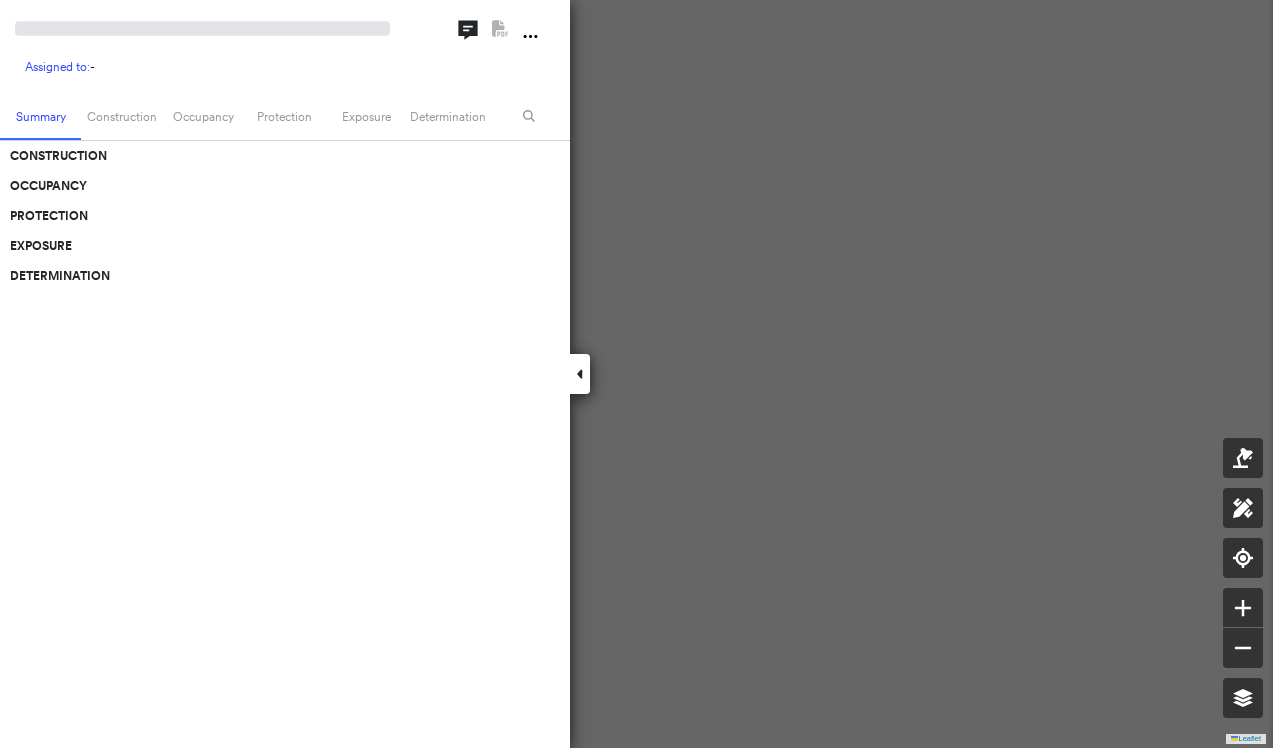 scroll, scrollTop: 0, scrollLeft: 0, axis: both 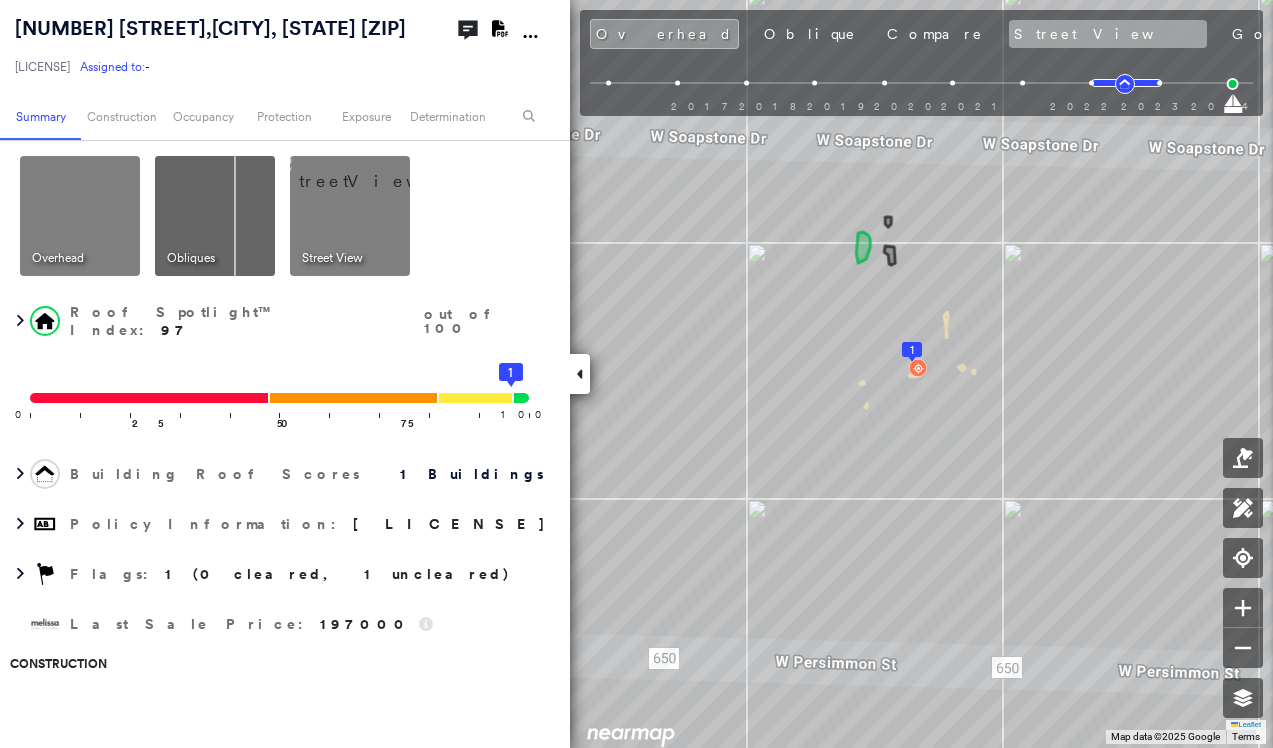 click on "Street View" at bounding box center [1108, 34] 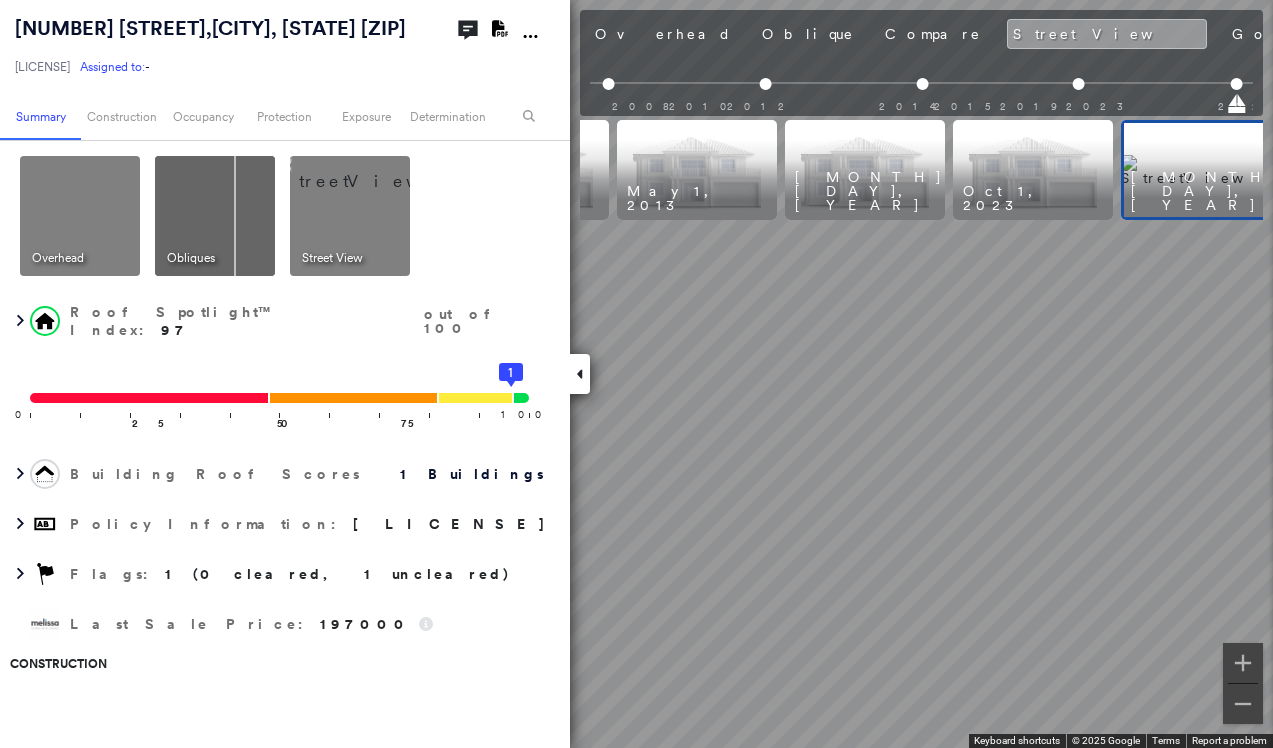 scroll, scrollTop: 0, scrollLeft: 157, axis: horizontal 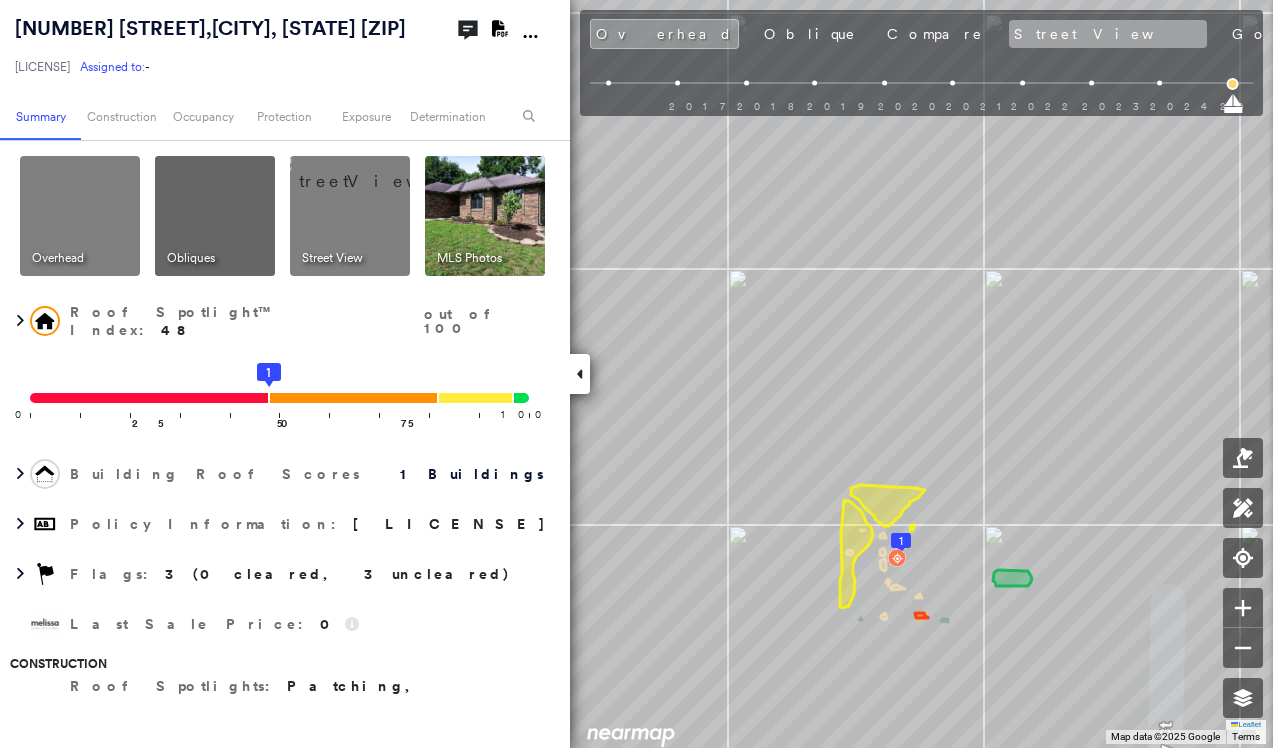 click on "Street View" at bounding box center [1108, 34] 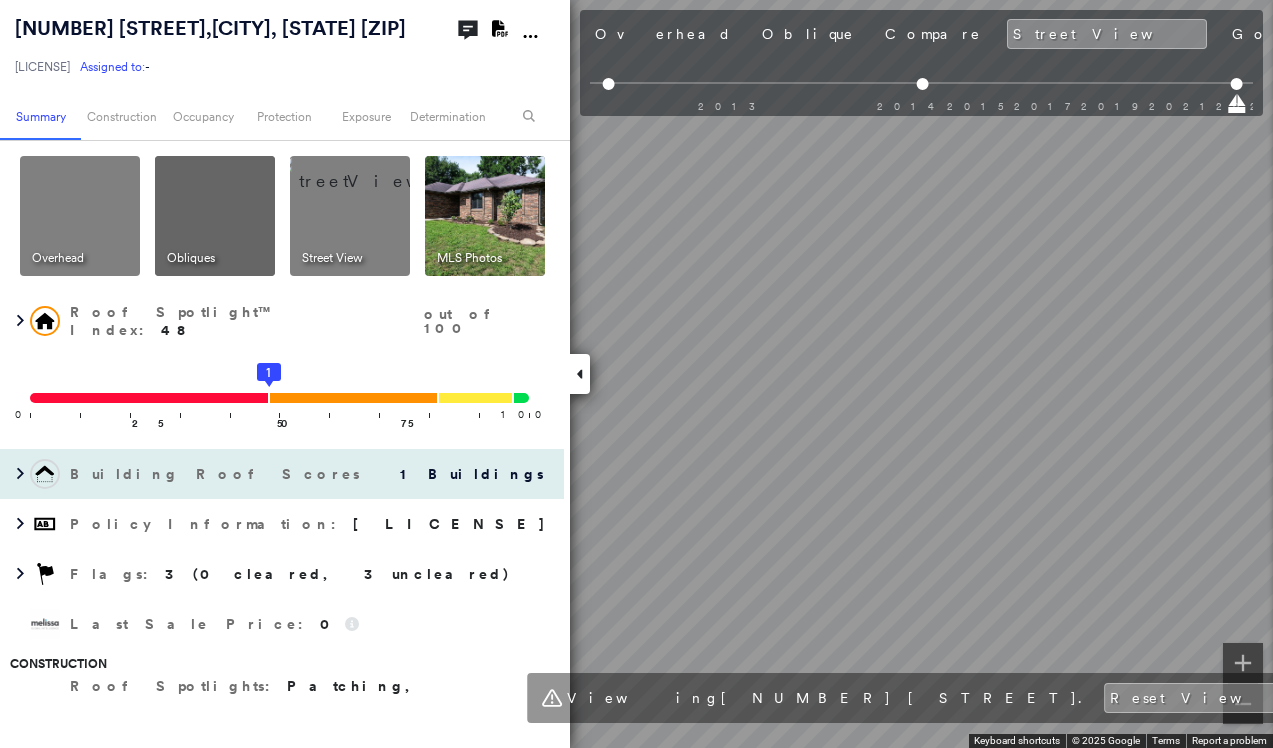 click on "913 Fairway Court ,  NIXA, MO 65714-8610 LHQ-25-0175852-00 Assigned to:  - Assigned to:  - LHQ-25-0175852-00 Assigned to:  - Open Comments Download PDF Report Summary Construction Occupancy Protection Exposure Determination Overhead Obliques Street View MLS Photos Roof Spotlight™ Index :  48 out of 100 0 100 25 50 1 75 Building Roof Scores 1 Buildings Policy Information :  LHQ-25-0175852-00 Flags :  3 (0 cleared, 3 uncleared) Last Sale Price :  0 Construction Roof Spotlights :  Patching, Staining, Worn Shingles, Vent, Satellite Dish Property Features :  Car Roof Age :  9+ years old. 1 Building 1 :  9+ years Roof Size & Shape :  1 building  - Hip | Asphalt Shingle Assessor and MLS Details Property Lookup BuildZoom - Building Permit Data and Analysis Occupancy Ownership Place Detail Smarty Streets - Surrounding Properties Protection Protection Exposure FEMA Risk Index Crime Regional Hazard: 3   out of  5 Additional Perils Guidewire HazardHub HazardHub Risks MLS Photos Determination Flags :  Cleared Flags  (0)" at bounding box center [636, 374] 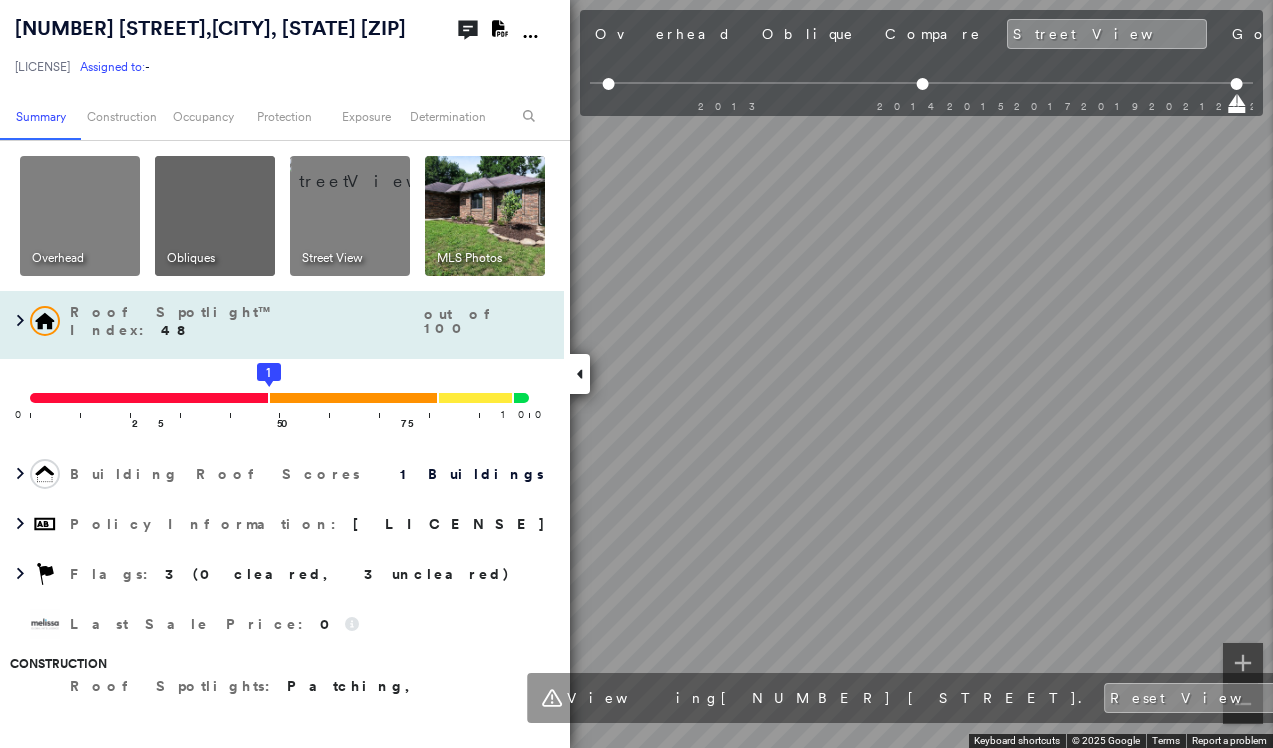 click on "913 Fairway Court ,  NIXA, MO 65714-8610 LHQ-25-0175852-00 Assigned to:  - Assigned to:  - LHQ-25-0175852-00 Assigned to:  - Open Comments Download PDF Report Summary Construction Occupancy Protection Exposure Determination Overhead Obliques Street View MLS Photos Roof Spotlight™ Index :  48 out of 100 0 100 25 50 1 75 Building Roof Scores 1 Buildings Policy Information :  LHQ-25-0175852-00 Flags :  3 (0 cleared, 3 uncleared) Last Sale Price :  0 Construction Roof Spotlights :  Patching, Staining, Worn Shingles, Vent, Satellite Dish Property Features :  Car Roof Age :  9+ years old. 1 Building 1 :  9+ years Roof Size & Shape :  1 building  - Hip | Asphalt Shingle Assessor and MLS Details Property Lookup BuildZoom - Building Permit Data and Analysis Occupancy Ownership Place Detail Smarty Streets - Surrounding Properties Protection Protection Exposure FEMA Risk Index Crime Regional Hazard: 3   out of  5 Additional Perils Guidewire HazardHub HazardHub Risks MLS Photos Determination Flags :  Cleared Flags  (0)" at bounding box center [636, 374] 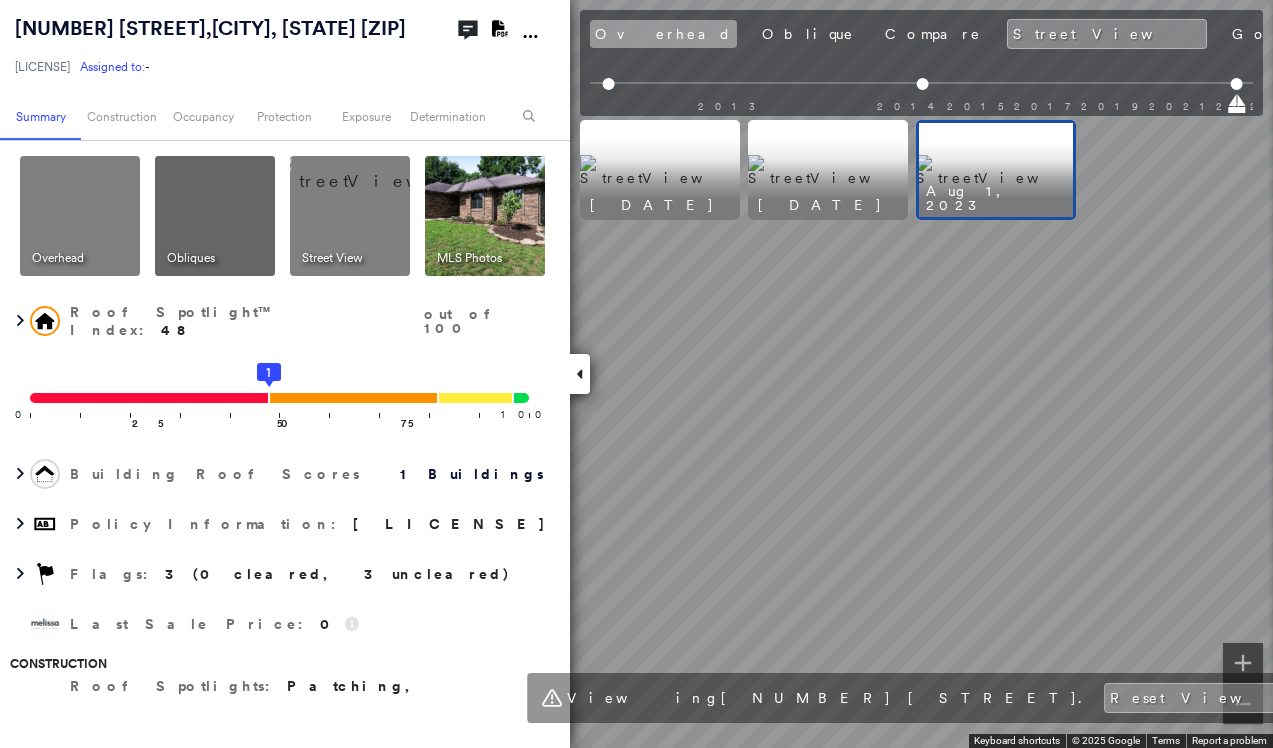 click on "Overhead" at bounding box center (663, 34) 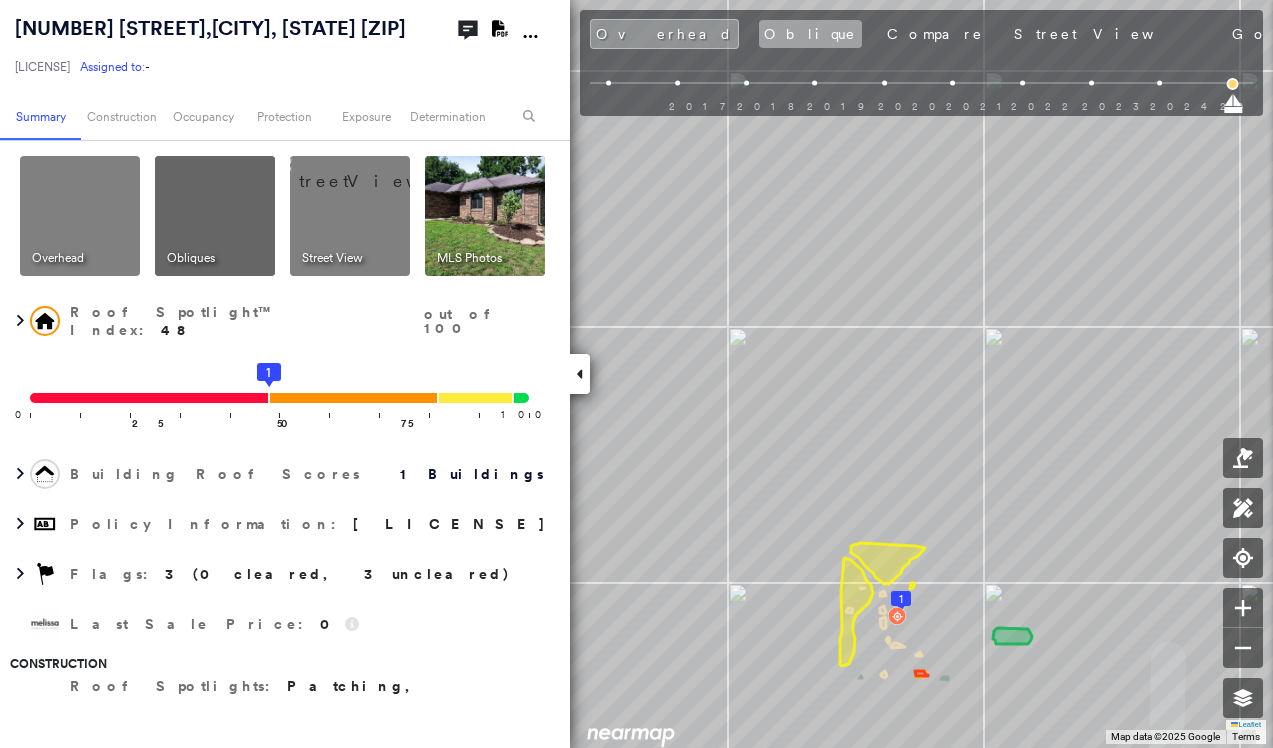 click on "Oblique" at bounding box center (810, 34) 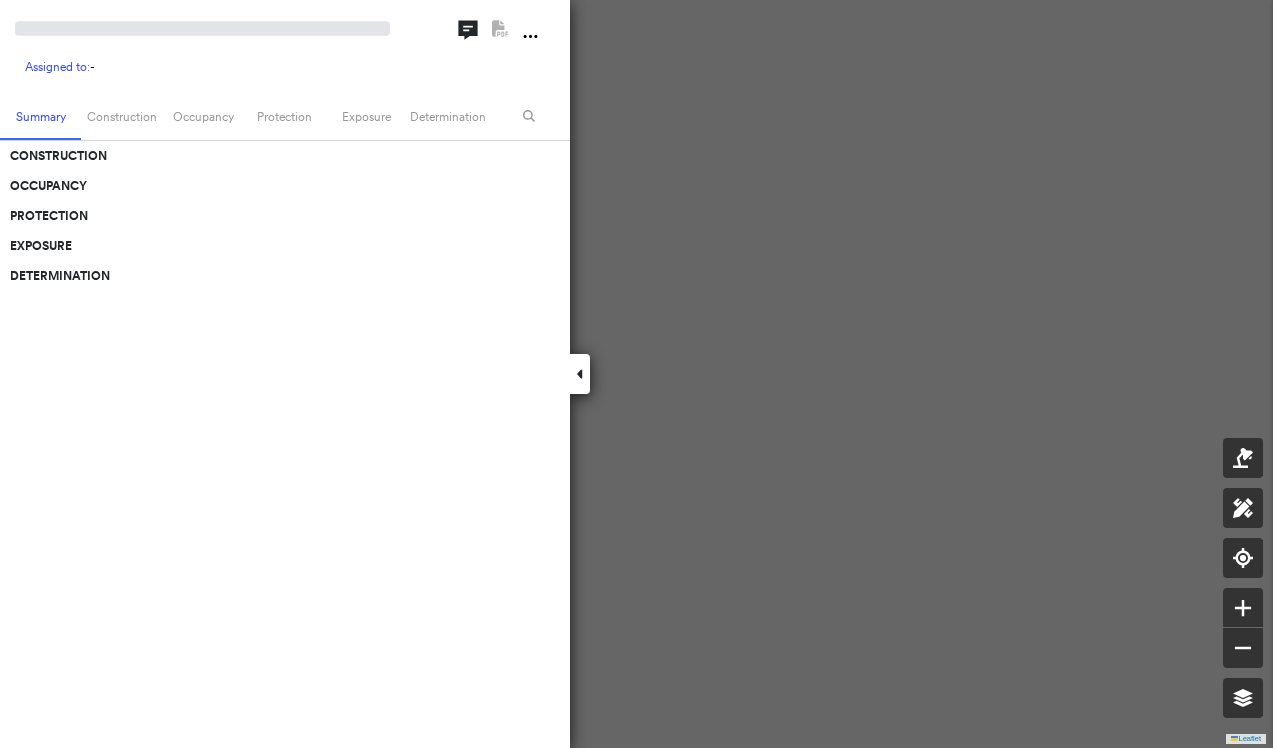 scroll, scrollTop: 0, scrollLeft: 0, axis: both 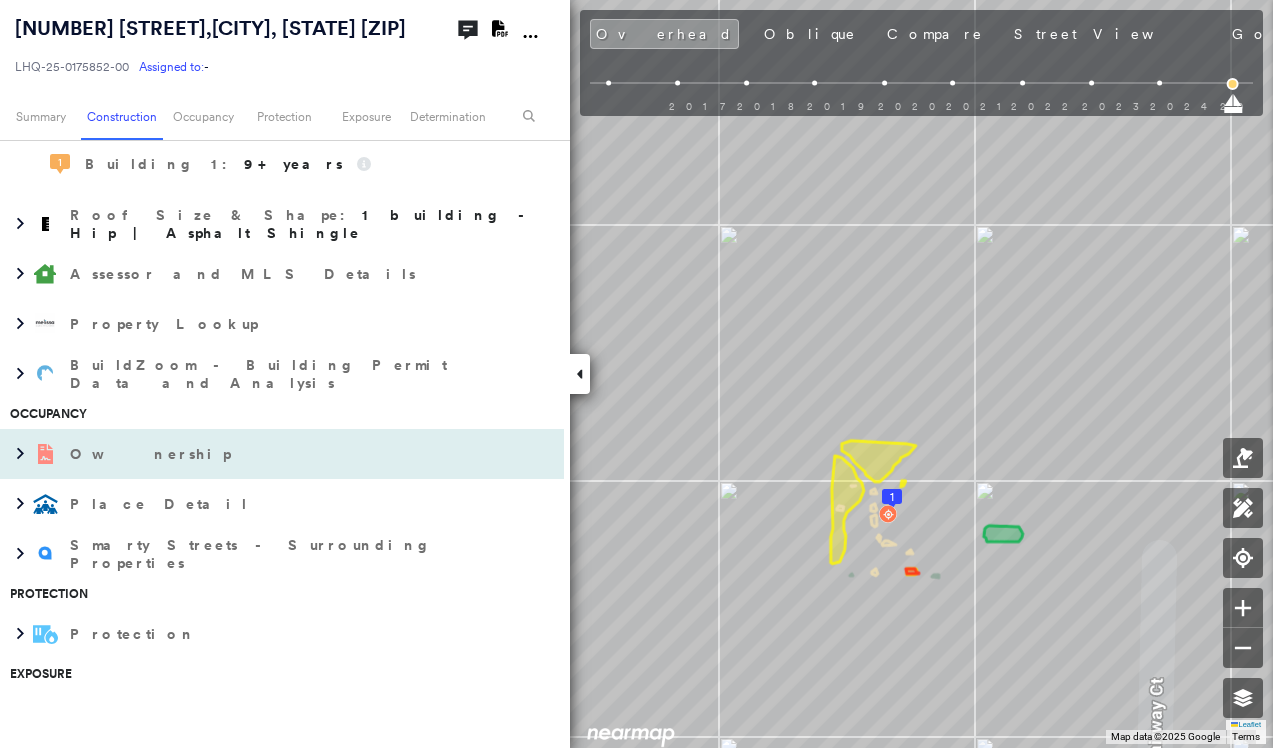 click on "Ownership" at bounding box center (152, 454) 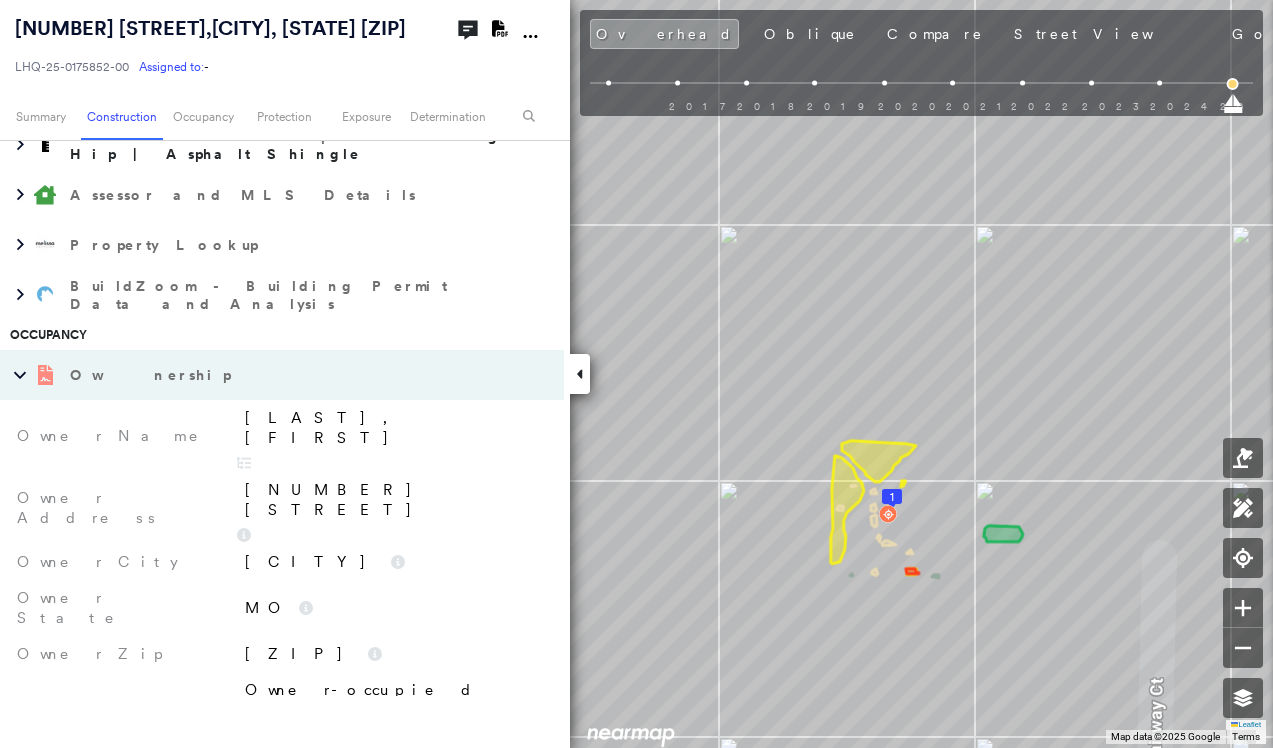 scroll, scrollTop: 900, scrollLeft: 0, axis: vertical 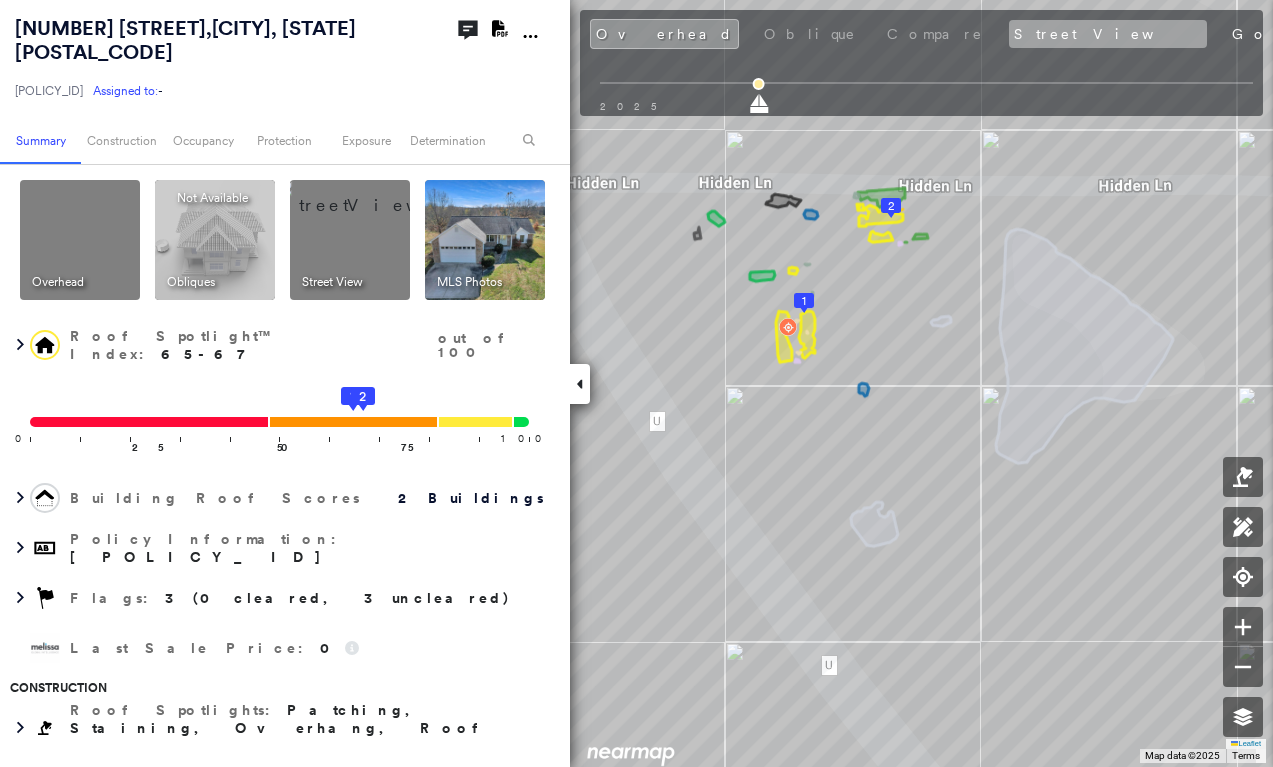 click on "Street View" at bounding box center (1108, 34) 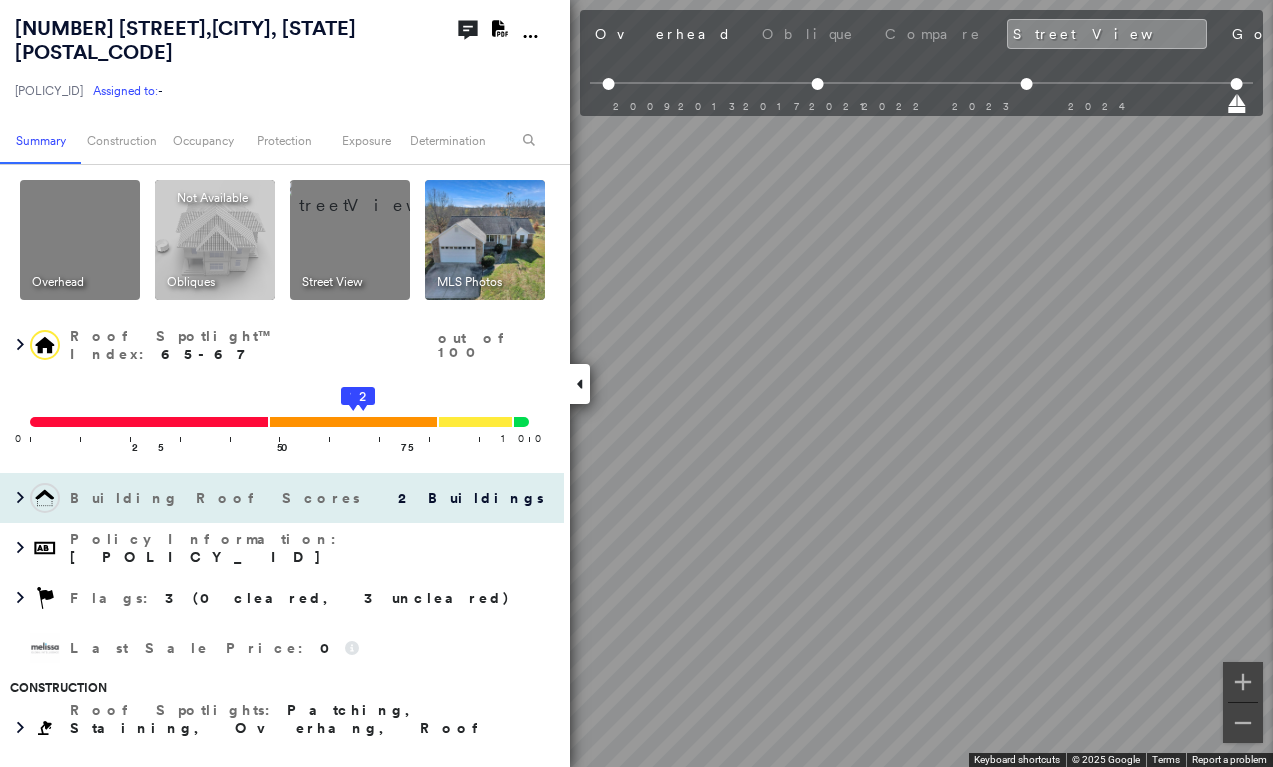 click on "25320 State Highway U ,  WARRENTON, MO 63383-5843 LHQ-25-0176461-00 Assigned to:  - Assigned to:  - LHQ-25-0176461-00 Assigned to:  - Open Comments Download PDF Report Summary Construction Occupancy Protection Exposure Determination Overhead Obliques Not Available ; Street View MLS Photos Roof Spotlight™ Index :  65-67 out of 100 0 100 25 50 75 1 2 Building Roof Scores 2 Buildings Policy Information :  LHQ-25-0176461-00 Flags :  3 (0 cleared, 3 uncleared) Last Sale Price :  0 Construction Roof Spotlights :  Patching, Staining, Overhang, Roof Debris, Chimney and 2 more Property Features :  Car, Water Hazard, Playground, Yard Debris, Significantly Stained Pavement and 1 more Roof Size & Shape :  2 buildings  Assessor and MLS Details Property Lookup BuildZoom - Building Permit Data and Analysis Occupancy Ownership Place Detail Geocode Smarty Streets - Surrounding Properties Protection Protection Exposure FEMA Risk Index Crime Regional Hazard: 3   out of  5 Additional Perils Guidewire HazardHub HazardHub Risks" at bounding box center [636, 383] 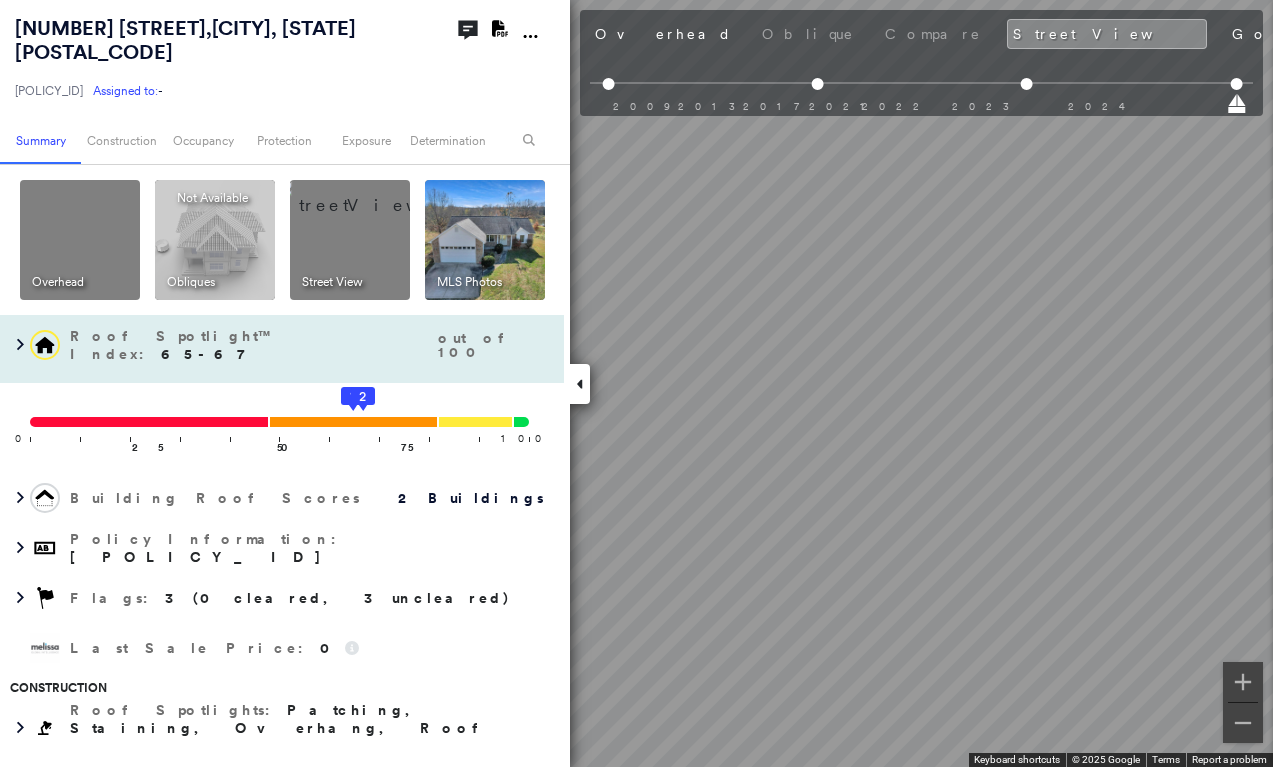 click on "25320 State Highway U ,  WARRENTON, MO 63383-5843 LHQ-25-0176461-00 Assigned to:  - Assigned to:  - LHQ-25-0176461-00 Assigned to:  - Open Comments Download PDF Report Summary Construction Occupancy Protection Exposure Determination Overhead Obliques Not Available ; Street View MLS Photos Roof Spotlight™ Index :  65-67 out of 100 0 100 25 50 75 1 2 Building Roof Scores 2 Buildings Policy Information :  LHQ-25-0176461-00 Flags :  3 (0 cleared, 3 uncleared) Last Sale Price :  0 Construction Roof Spotlights :  Patching, Staining, Overhang, Roof Debris, Chimney and 2 more Property Features :  Car, Water Hazard, Playground, Yard Debris, Significantly Stained Pavement and 1 more Roof Size & Shape :  2 buildings  Assessor and MLS Details Property Lookup BuildZoom - Building Permit Data and Analysis Occupancy Ownership Place Detail Geocode Smarty Streets - Surrounding Properties Protection Protection Exposure FEMA Risk Index Crime Regional Hazard: 3   out of  5 Additional Perils Guidewire HazardHub HazardHub Risks" at bounding box center (636, 383) 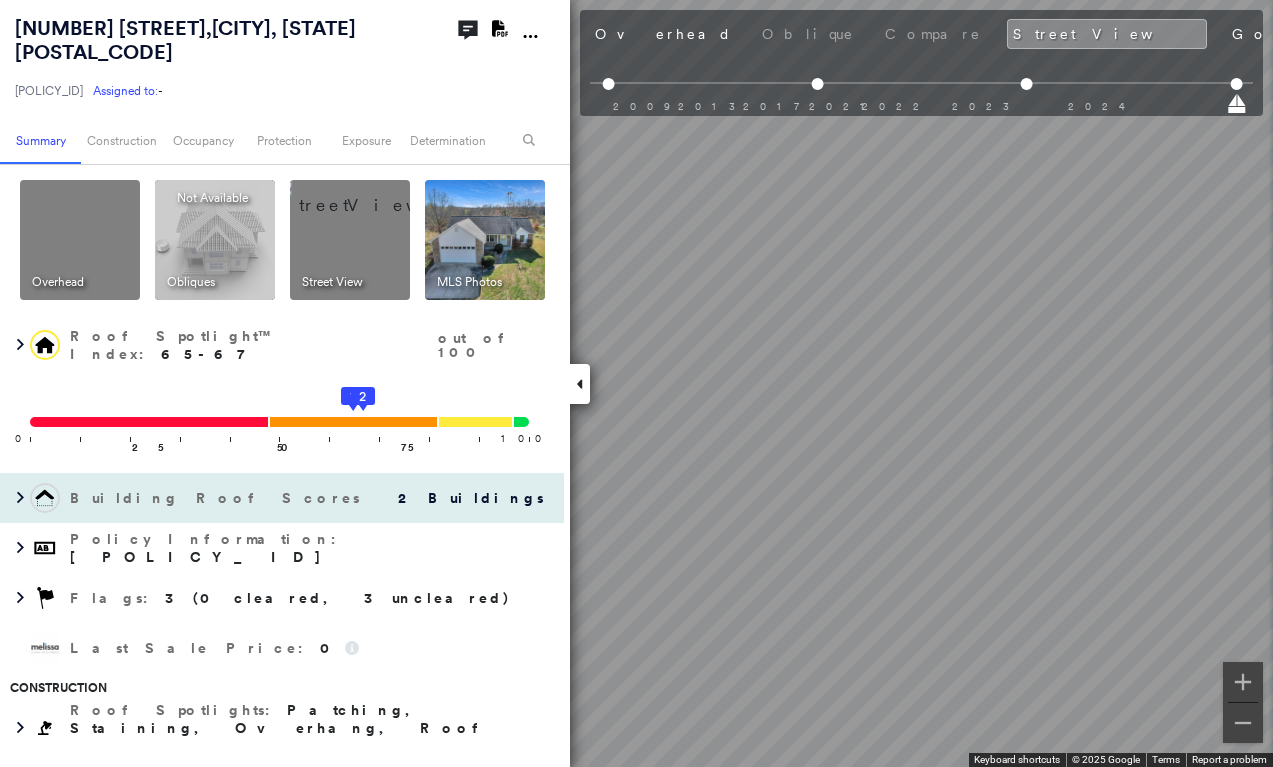 click on "25320 State Highway U ,  WARRENTON, MO 63383-5843 LHQ-25-0176461-00 Assigned to:  - Assigned to:  - LHQ-25-0176461-00 Assigned to:  - Open Comments Download PDF Report Summary Construction Occupancy Protection Exposure Determination Overhead Obliques Not Available ; Street View MLS Photos Roof Spotlight™ Index :  65-67 out of 100 0 100 25 50 75 1 2 Building Roof Scores 2 Buildings Policy Information :  LHQ-25-0176461-00 Flags :  3 (0 cleared, 3 uncleared) Last Sale Price :  0 Construction Roof Spotlights :  Patching, Staining, Overhang, Roof Debris, Chimney and 2 more Property Features :  Car, Water Hazard, Playground, Yard Debris, Significantly Stained Pavement and 1 more Roof Size & Shape :  2 buildings  Assessor and MLS Details Property Lookup BuildZoom - Building Permit Data and Analysis Occupancy Ownership Place Detail Geocode Smarty Streets - Surrounding Properties Protection Protection Exposure FEMA Risk Index Crime Regional Hazard: 3   out of  5 Additional Perils Guidewire HazardHub HazardHub Risks" at bounding box center [636, 383] 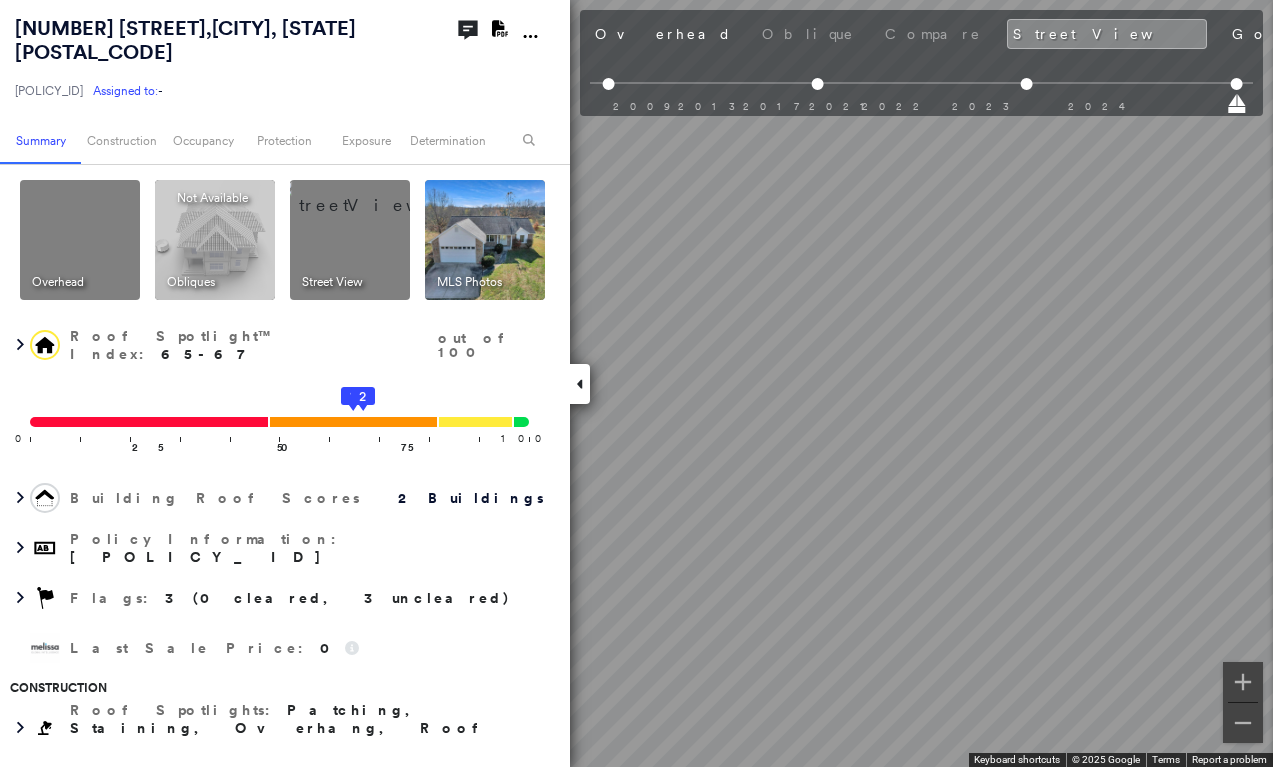 click on "25320 State Highway U ,  WARRENTON, MO 63383-5843 LHQ-25-0176461-00 Assigned to:  - Assigned to:  - LHQ-25-0176461-00 Assigned to:  - Open Comments Download PDF Report Summary Construction Occupancy Protection Exposure Determination Overhead Obliques Not Available ; Street View MLS Photos Roof Spotlight™ Index :  65-67 out of 100 0 100 25 50 75 1 2 Building Roof Scores 2 Buildings Policy Information :  LHQ-25-0176461-00 Flags :  3 (0 cleared, 3 uncleared) Last Sale Price :  0 Construction Roof Spotlights :  Patching, Staining, Overhang, Roof Debris, Chimney and 2 more Property Features :  Car, Water Hazard, Playground, Yard Debris, Significantly Stained Pavement and 1 more Roof Size & Shape :  2 buildings  Assessor and MLS Details Property Lookup BuildZoom - Building Permit Data and Analysis Occupancy Ownership Place Detail Geocode Smarty Streets - Surrounding Properties Protection Protection Exposure FEMA Risk Index Crime Regional Hazard: 3   out of  5 Additional Perils Guidewire HazardHub HazardHub Risks" at bounding box center [636, 383] 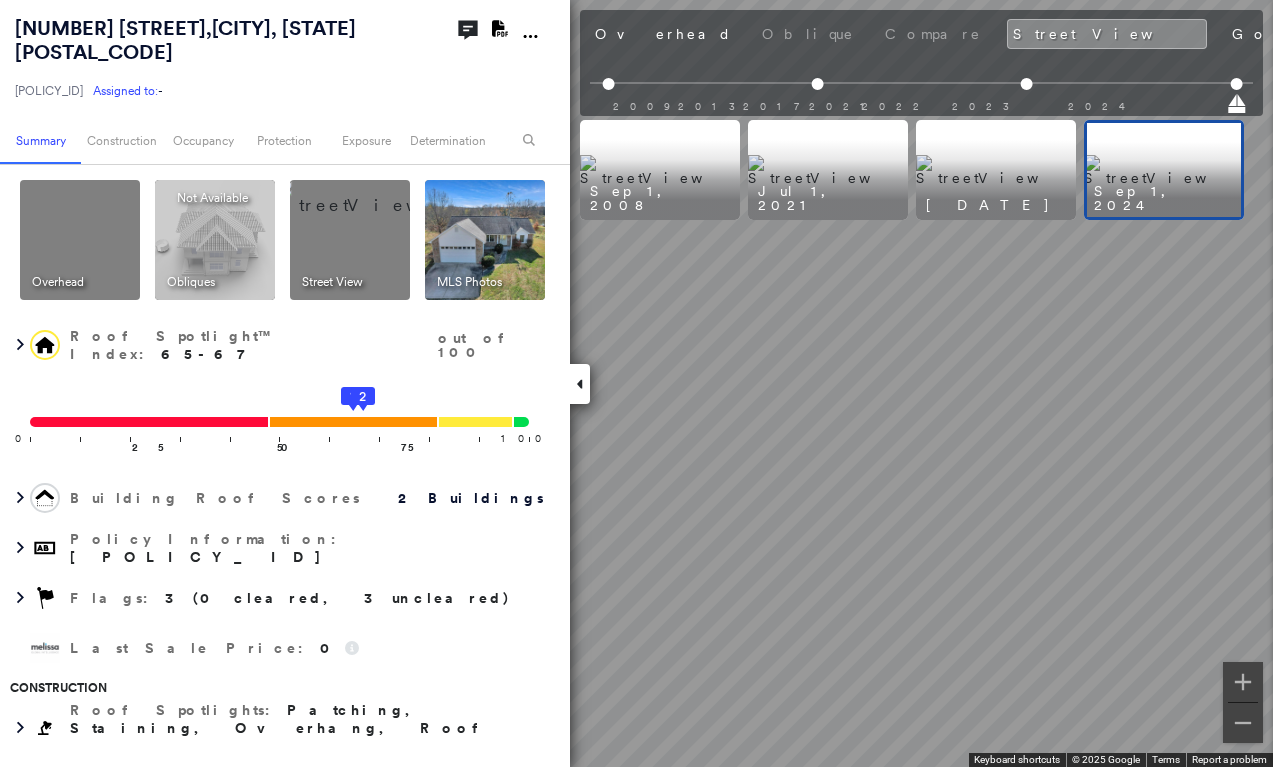 drag, startPoint x: 636, startPoint y: 21, endPoint x: 647, endPoint y: 59, distance: 39.56008 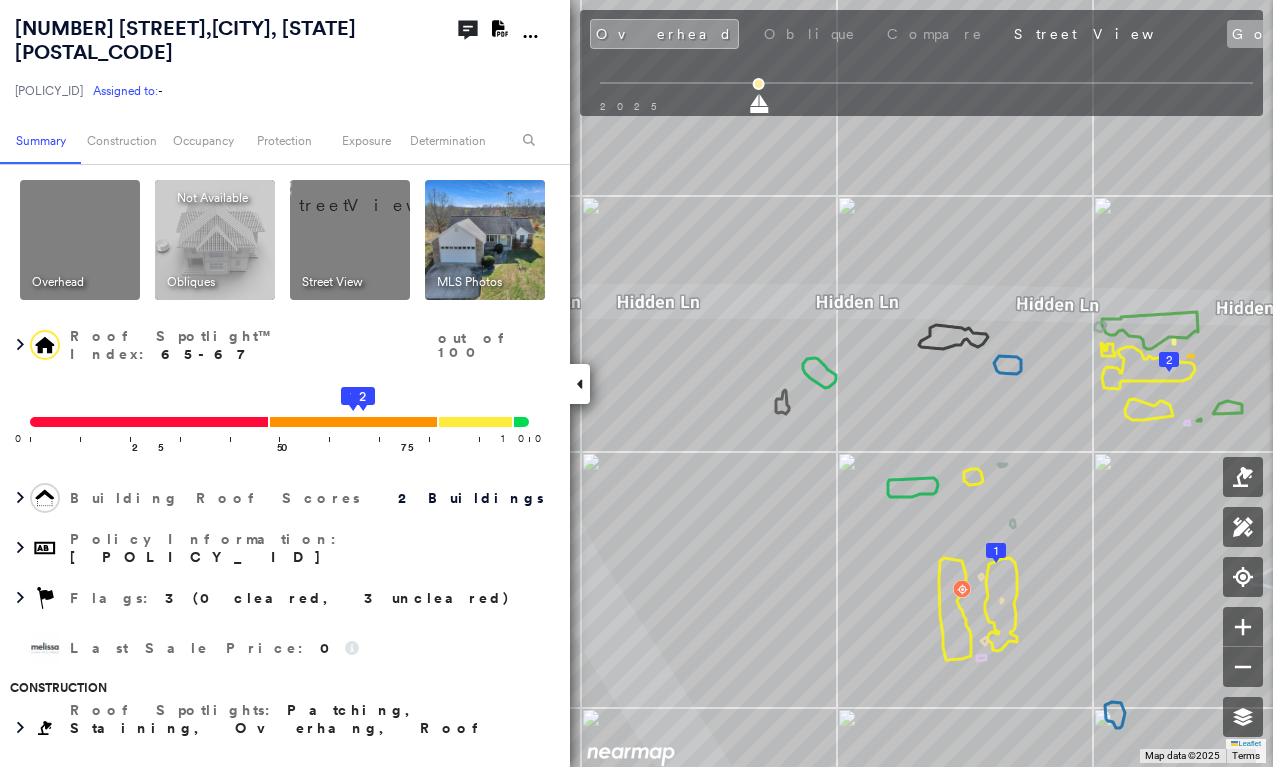 click on "Google" at bounding box center (1273, 34) 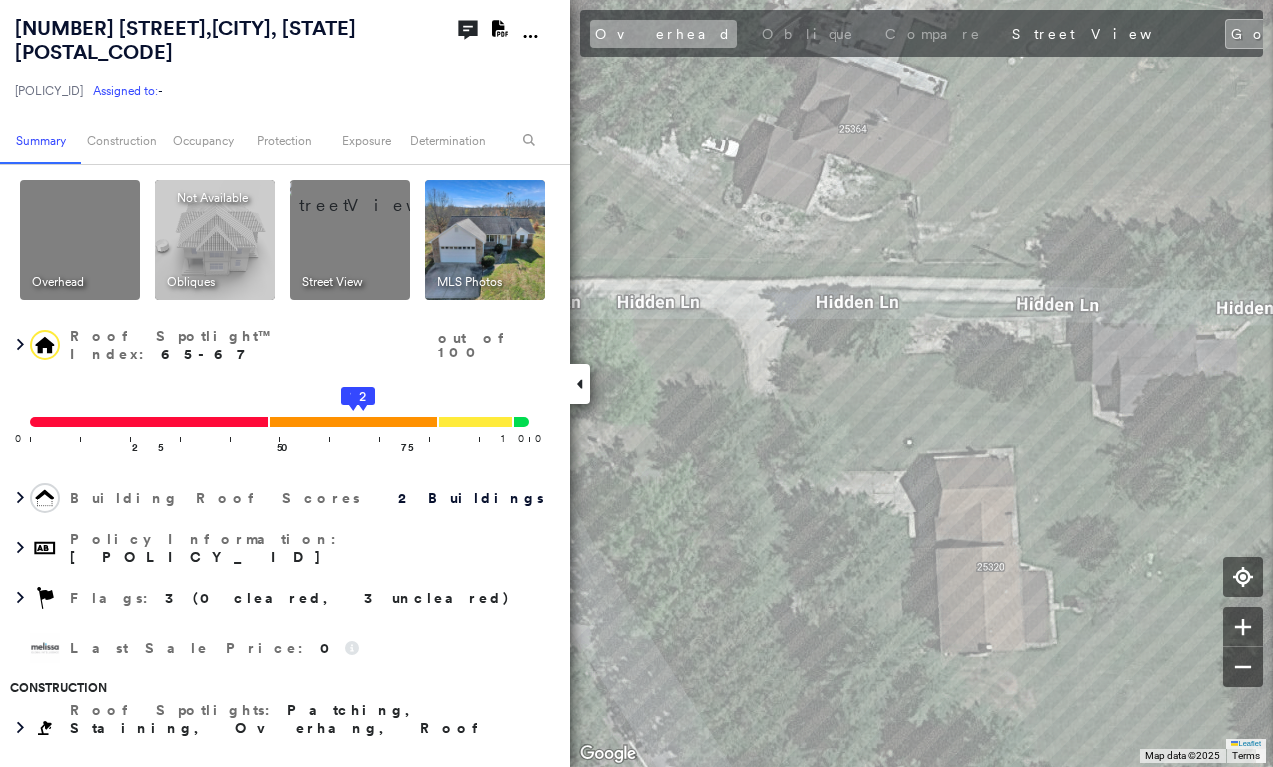 click on "Overhead" at bounding box center (663, 34) 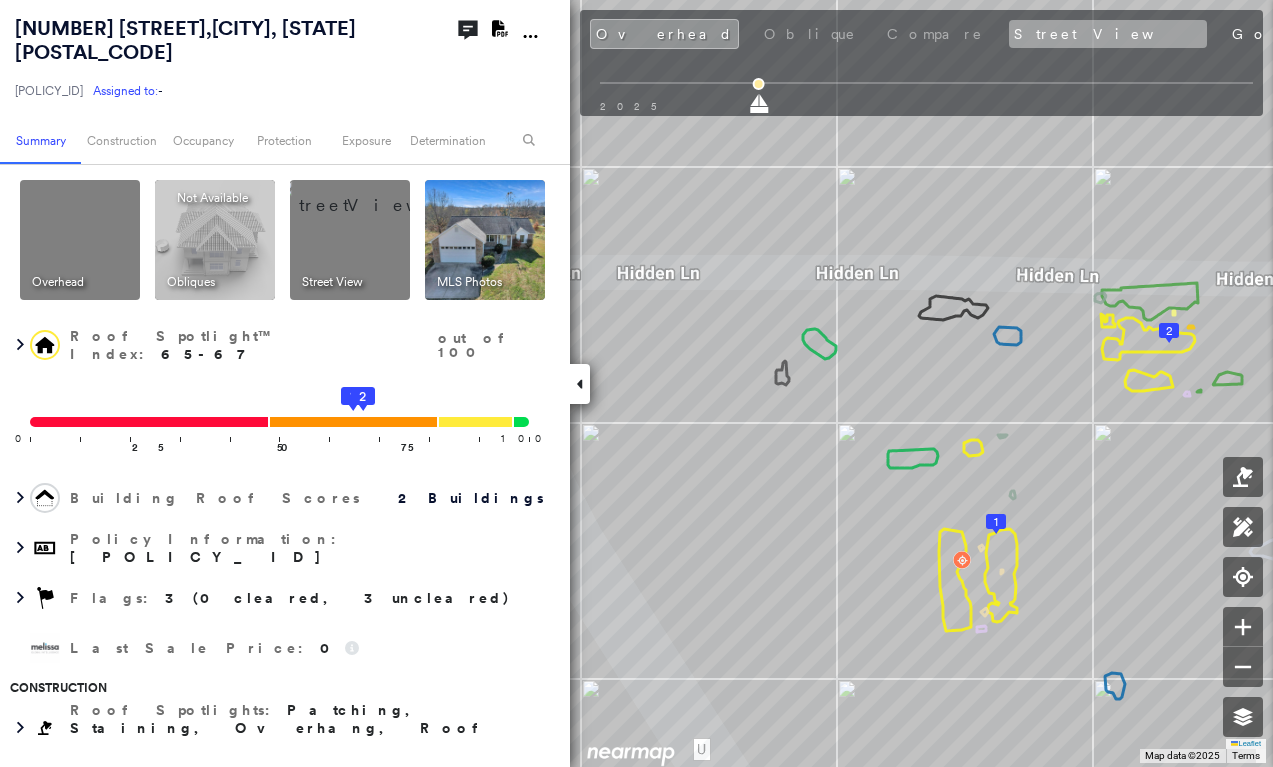 click on "Street View" at bounding box center [1108, 34] 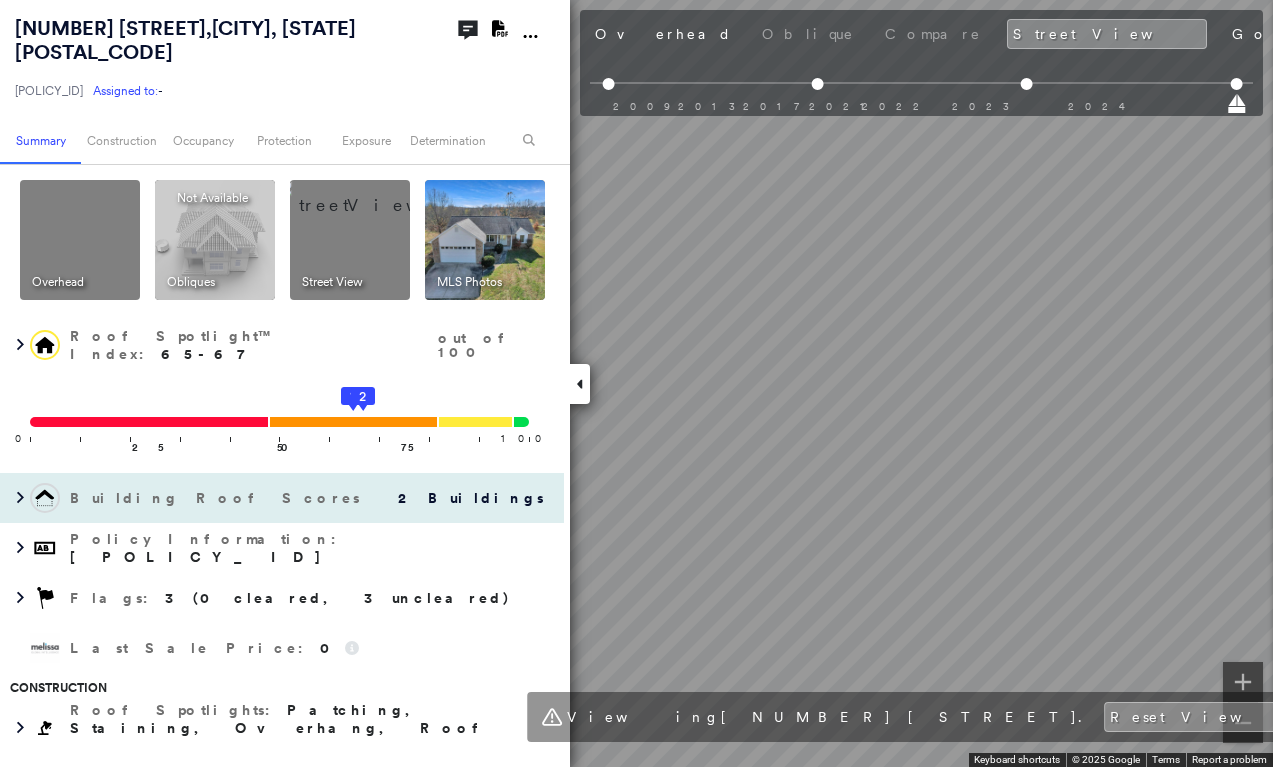 click on "25320 State Highway U ,  WARRENTON, MO 63383-5843 LHQ-25-0176461-00 Assigned to:  - Assigned to:  - LHQ-25-0176461-00 Assigned to:  - Open Comments Download PDF Report Summary Construction Occupancy Protection Exposure Determination Overhead Obliques Not Available ; Street View MLS Photos Roof Spotlight™ Index :  65-67 out of 100 0 100 25 50 75 1 2 Building Roof Scores 2 Buildings Policy Information :  LHQ-25-0176461-00 Flags :  3 (0 cleared, 3 uncleared) Last Sale Price :  0 Construction Roof Spotlights :  Patching, Staining, Overhang, Roof Debris, Chimney and 2 more Property Features :  Car, Water Hazard, Playground, Yard Debris, Significantly Stained Pavement and 1 more Roof Size & Shape :  2 buildings  Assessor and MLS Details Property Lookup BuildZoom - Building Permit Data and Analysis Occupancy Ownership Place Detail Geocode Smarty Streets - Surrounding Properties Protection Protection Exposure FEMA Risk Index Crime Regional Hazard: 3   out of  5 Additional Perils Guidewire HazardHub HazardHub Risks" at bounding box center (636, 383) 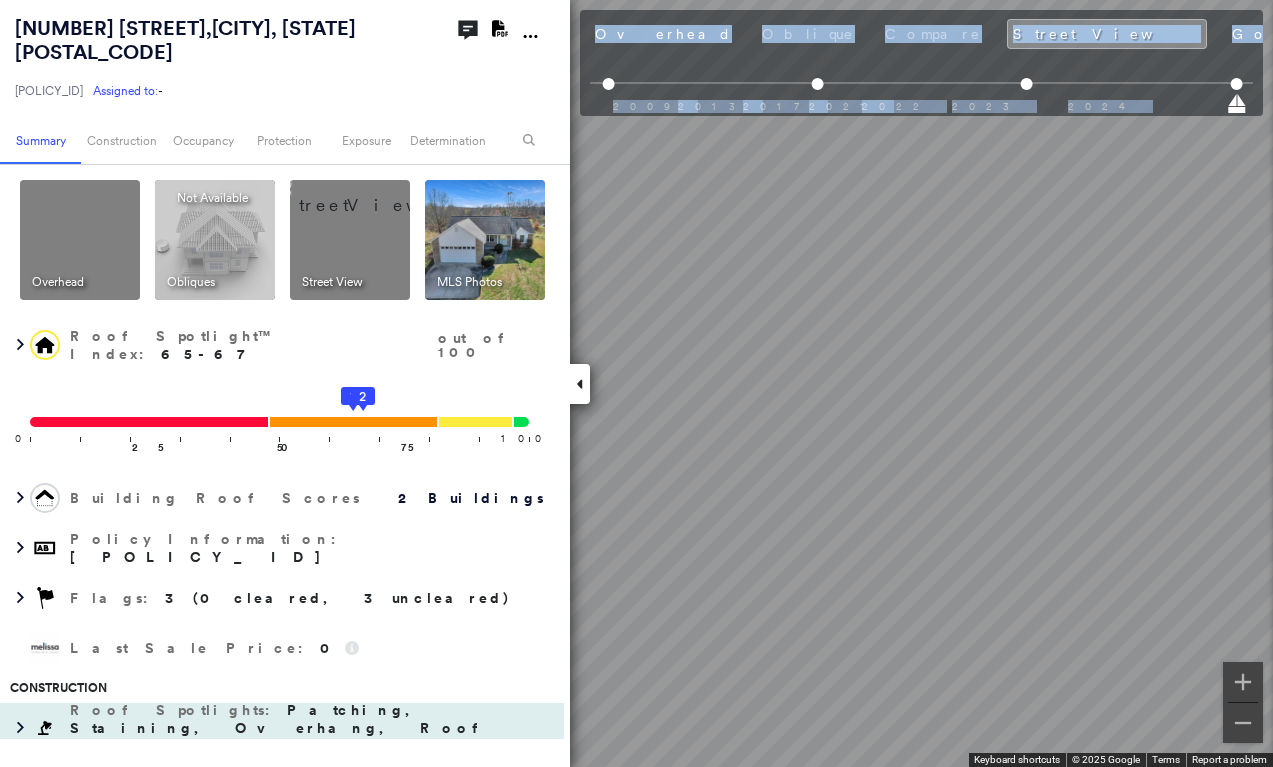 click on "25320 State Highway U ,  WARRENTON, MO 63383-5843 LHQ-25-0176461-00 Assigned to:  - Assigned to:  - LHQ-25-0176461-00 Assigned to:  - Open Comments Download PDF Report Summary Construction Occupancy Protection Exposure Determination Overhead Obliques Not Available ; Street View MLS Photos Roof Spotlight™ Index :  65-67 out of 100 0 100 25 50 75 1 2 Building Roof Scores 2 Buildings Policy Information :  LHQ-25-0176461-00 Flags :  3 (0 cleared, 3 uncleared) Last Sale Price :  0 Construction Roof Spotlights :  Patching, Staining, Overhang, Roof Debris, Chimney and 2 more Property Features :  Car, Water Hazard, Playground, Yard Debris, Significantly Stained Pavement and 1 more Roof Size & Shape :  2 buildings  Assessor and MLS Details Property Lookup BuildZoom - Building Permit Data and Analysis Occupancy Ownership Place Detail Geocode Smarty Streets - Surrounding Properties Protection Protection Exposure FEMA Risk Index Crime Regional Hazard: 3   out of  5 Additional Perils Guidewire HazardHub HazardHub Risks" at bounding box center (636, 383) 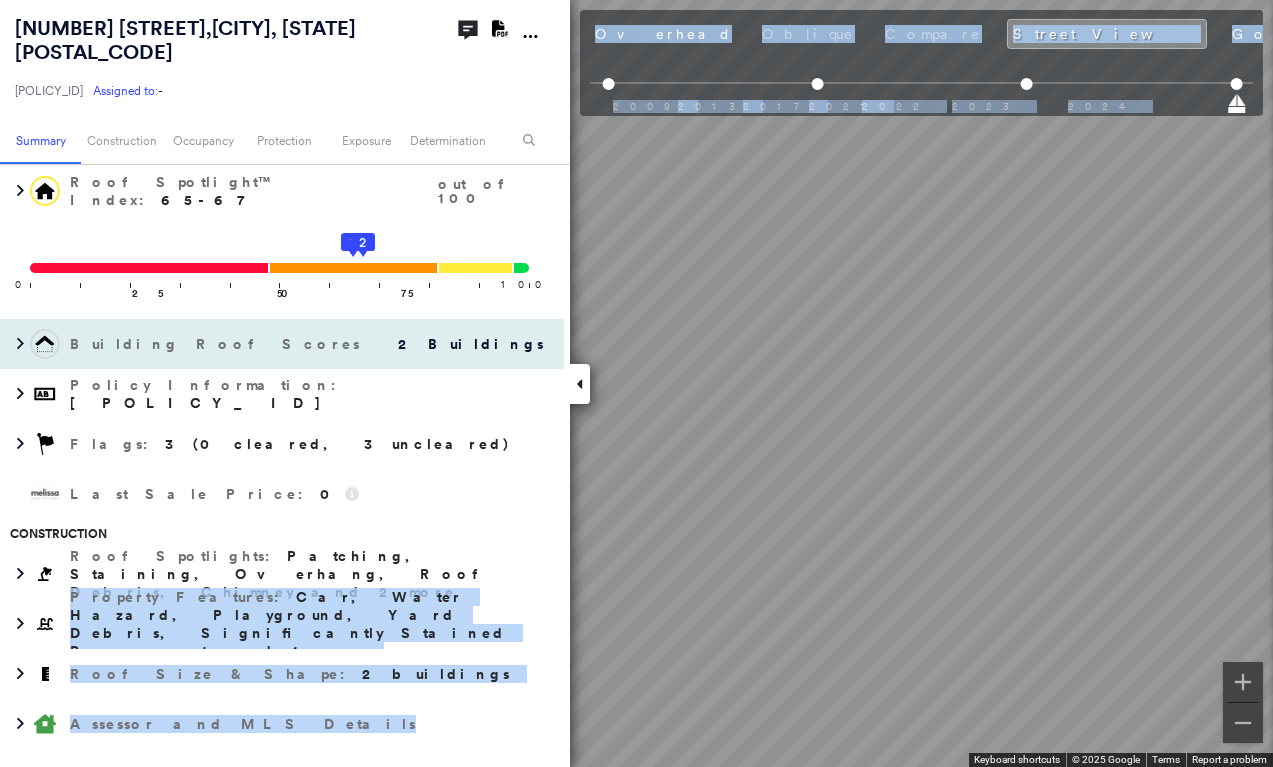 scroll, scrollTop: 700, scrollLeft: 0, axis: vertical 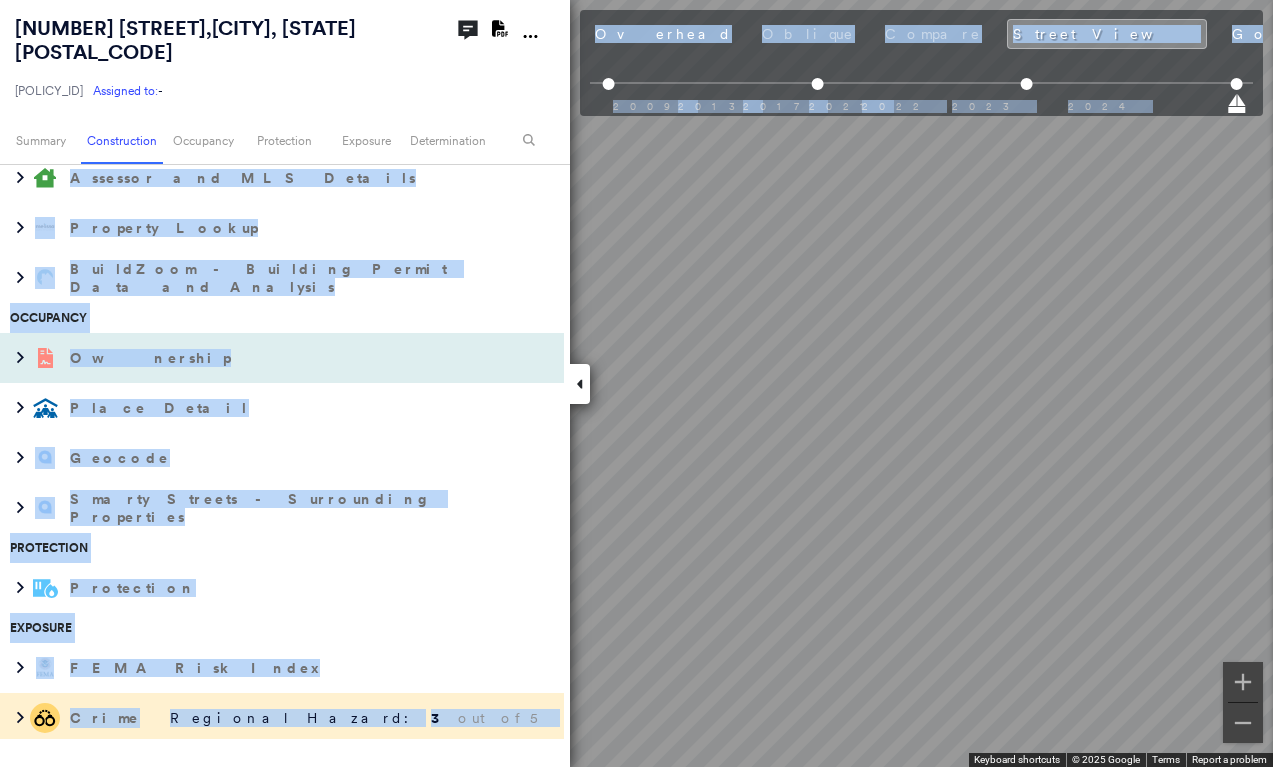 click on "Ownership" at bounding box center [262, 358] 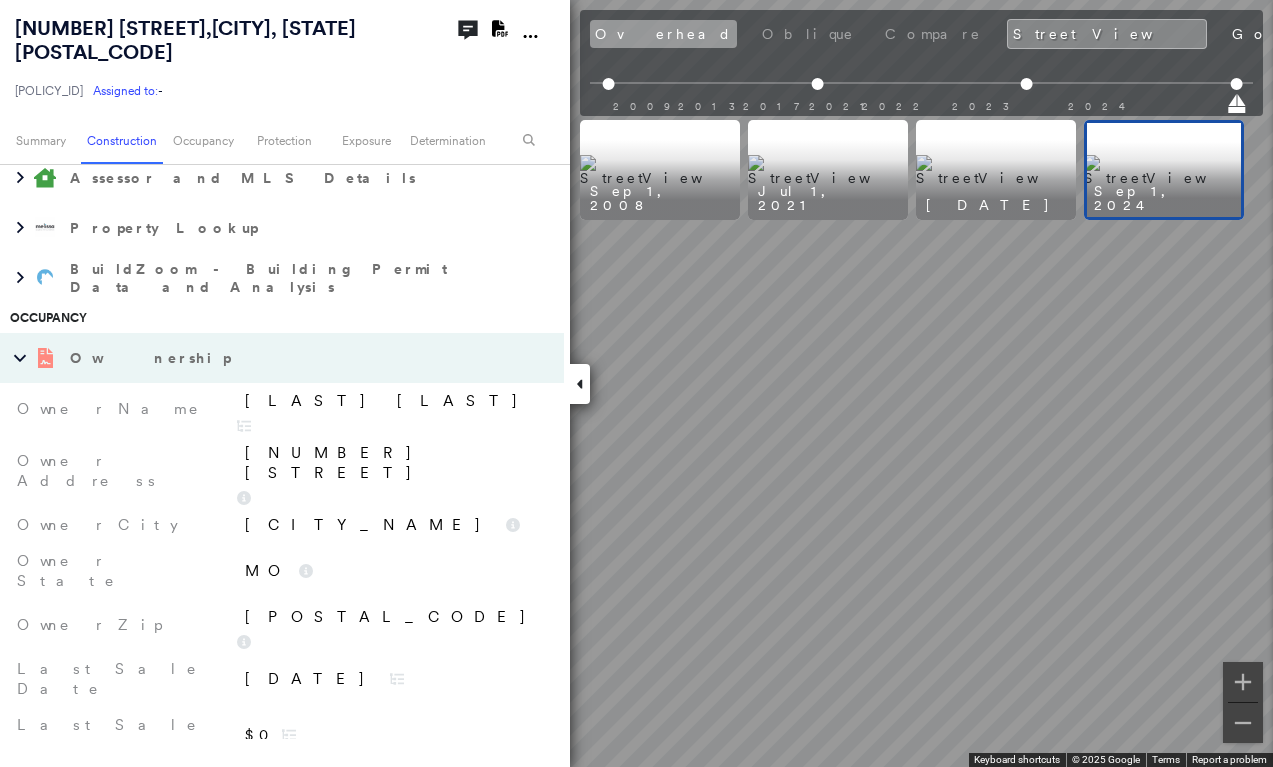 click on "Overhead" at bounding box center [663, 34] 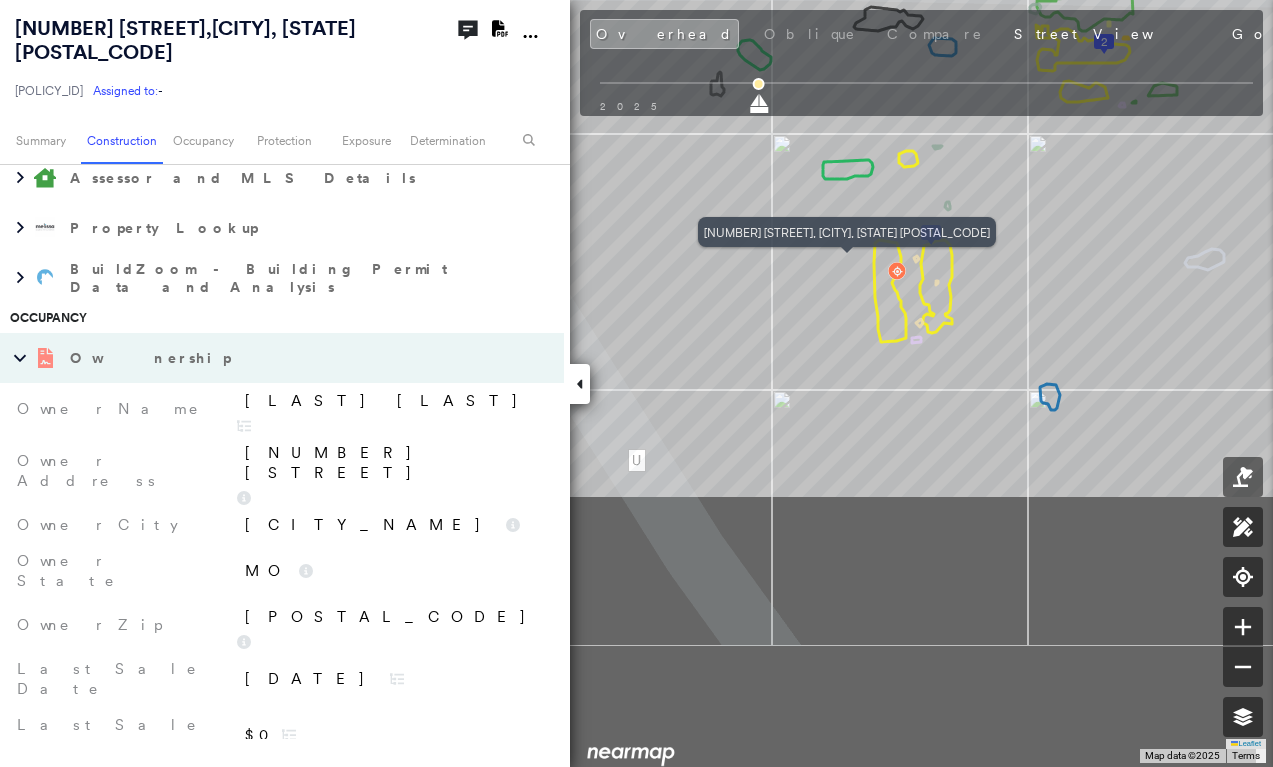 drag, startPoint x: 969, startPoint y: 615, endPoint x: 902, endPoint y: 264, distance: 357.33737 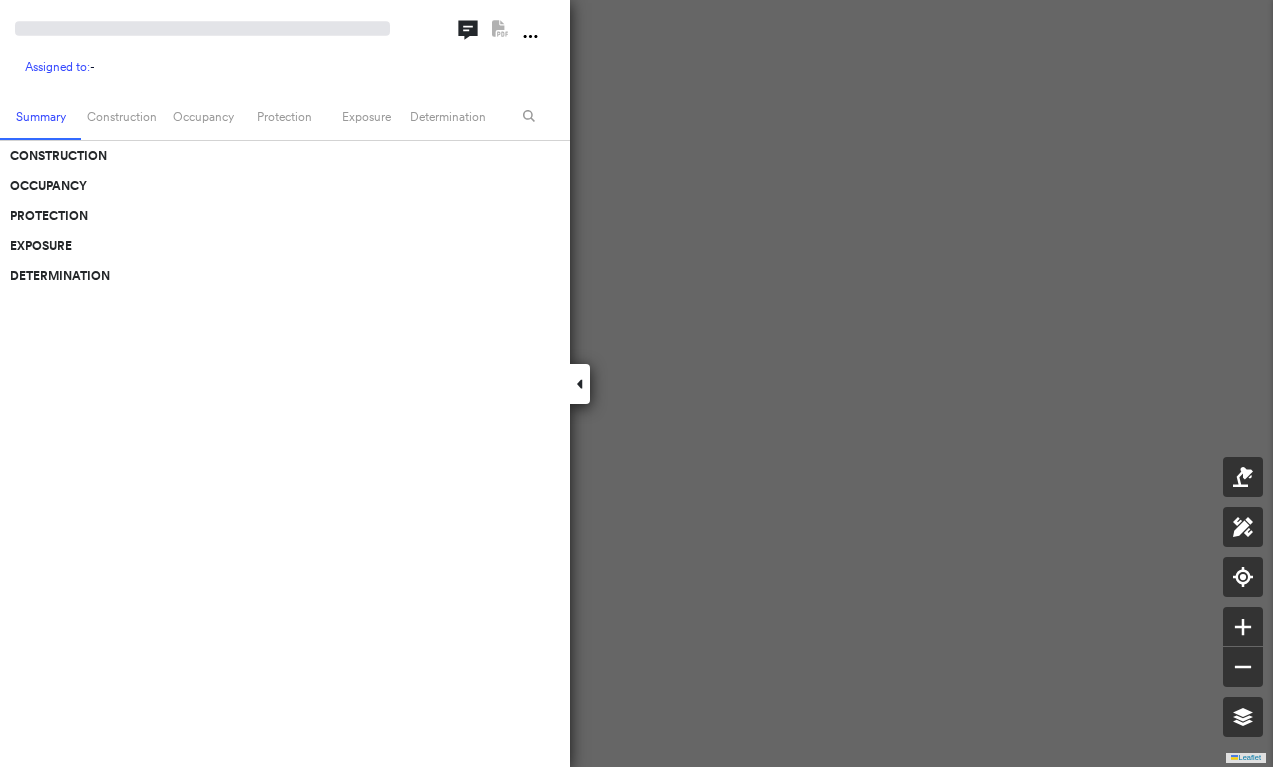 scroll, scrollTop: 0, scrollLeft: 0, axis: both 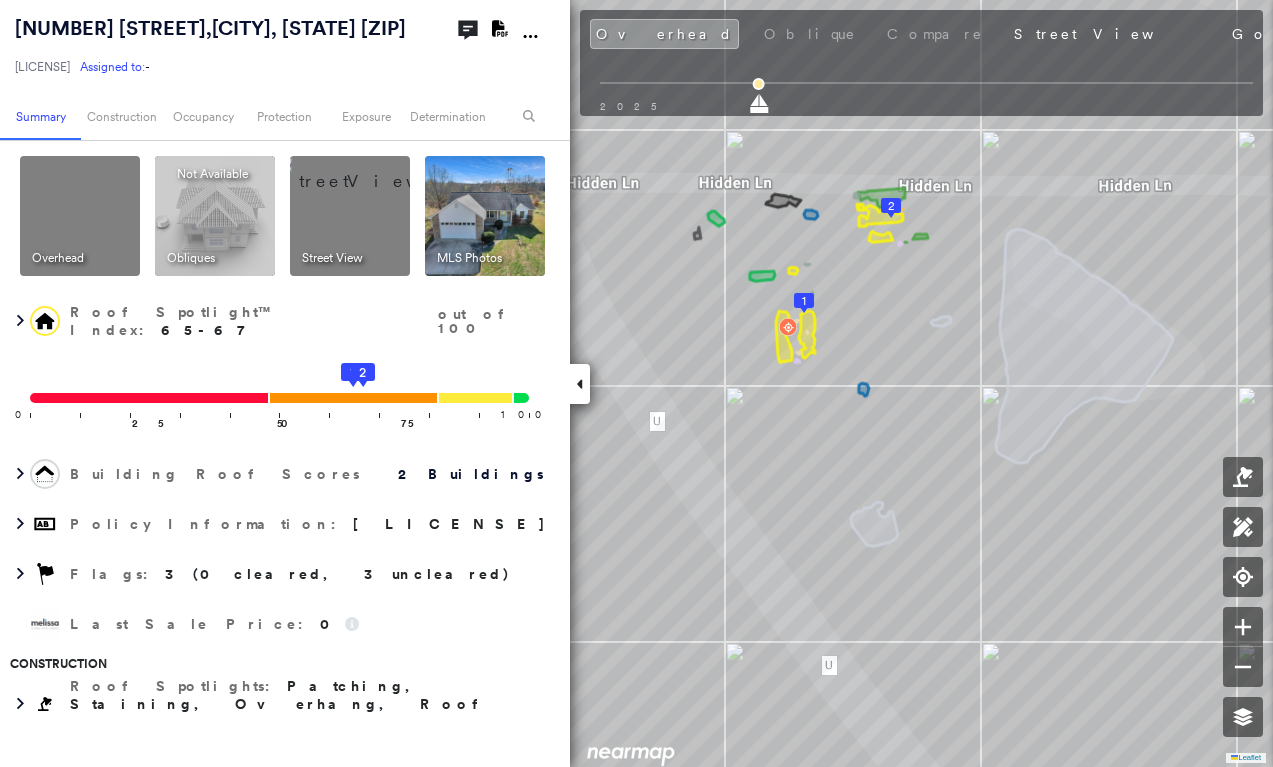 click on "Photos" at bounding box center (1380, 34) 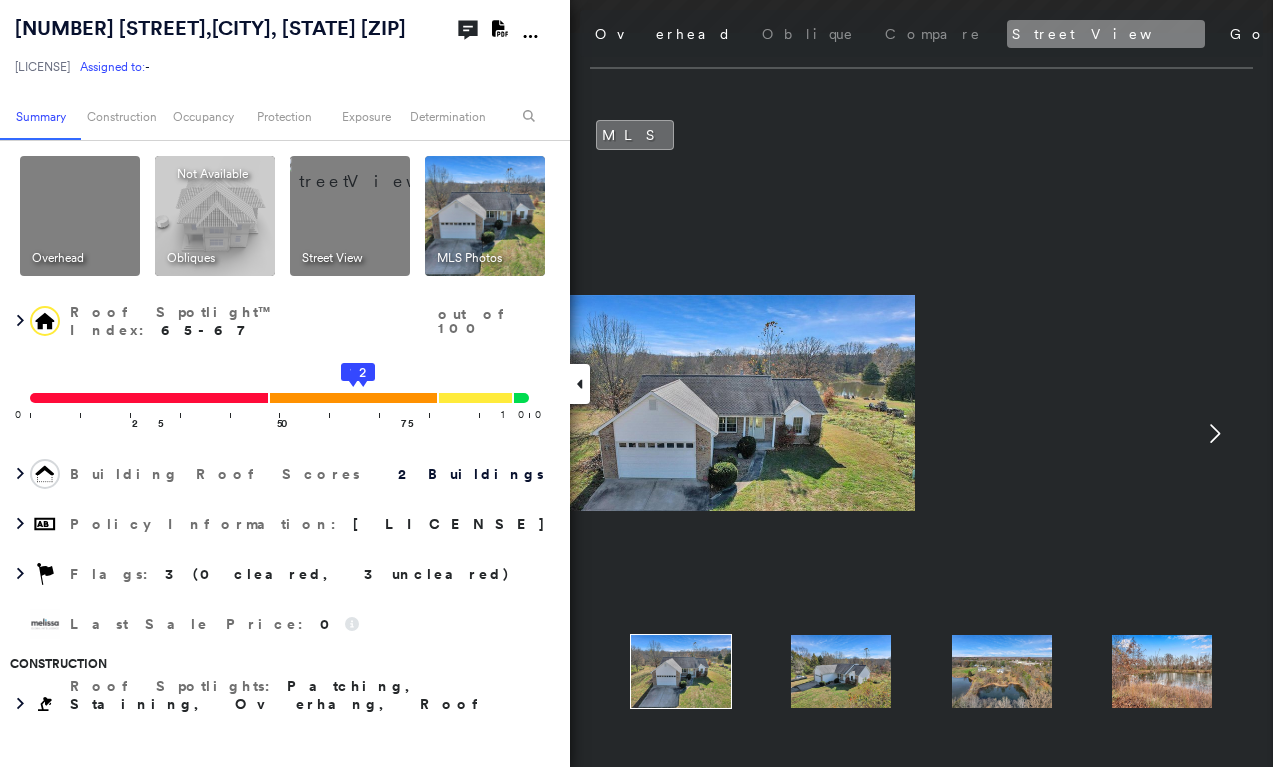 click on "Street View" at bounding box center (1106, 34) 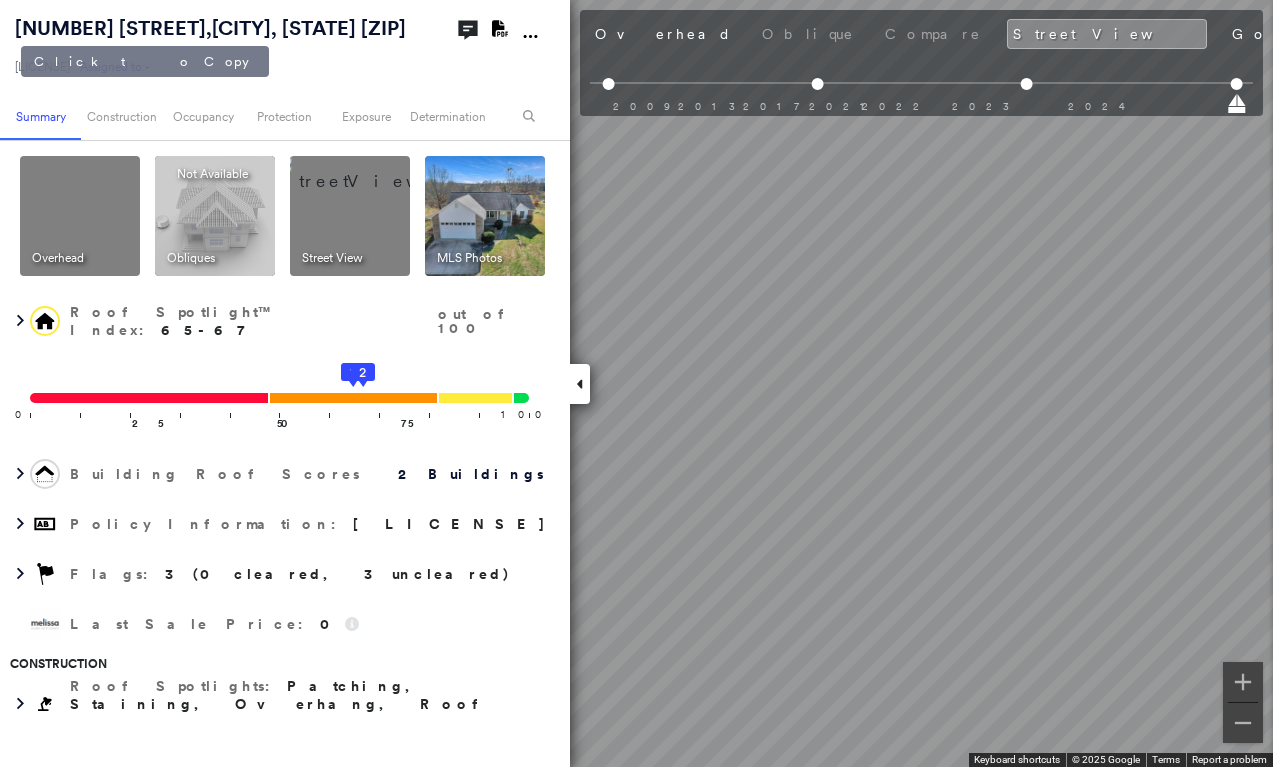 drag, startPoint x: 172, startPoint y: 52, endPoint x: 19, endPoint y: 32, distance: 154.30165 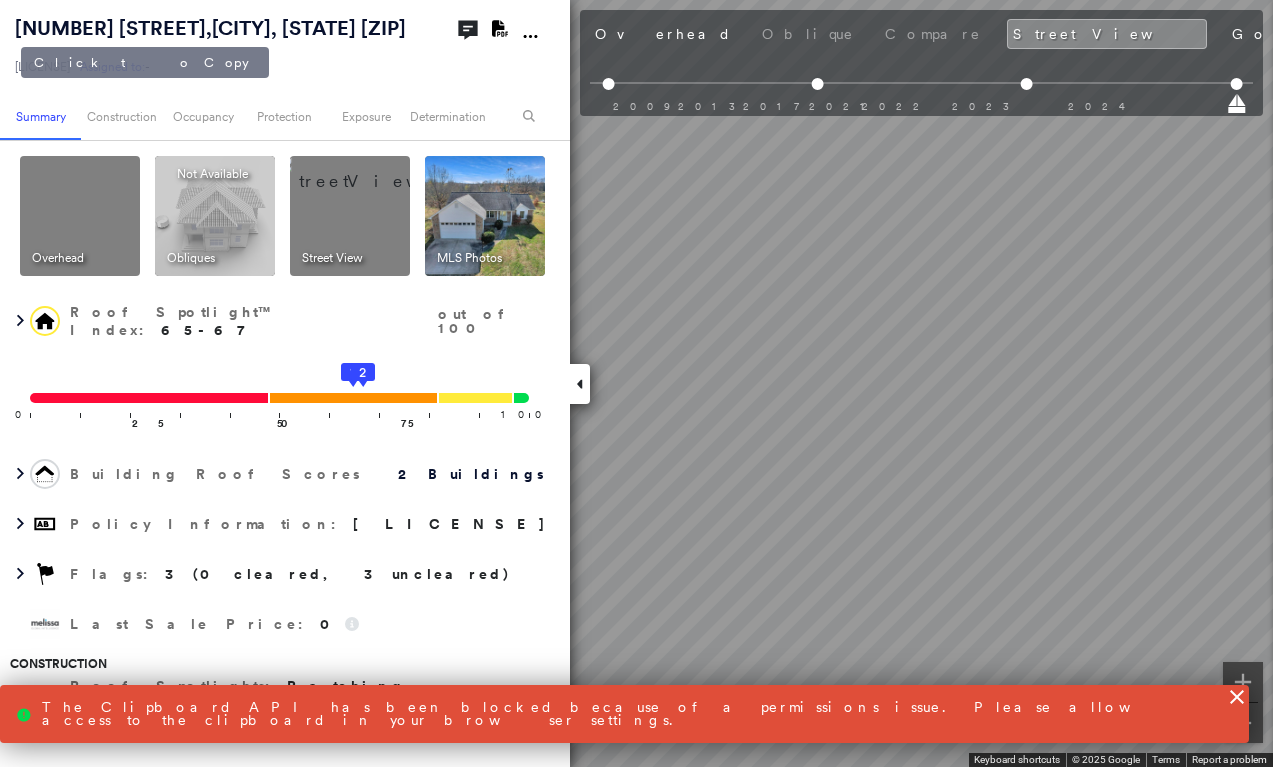 copy on "25320 State Highway U ,  WARRENTON, MO 63383-5843" 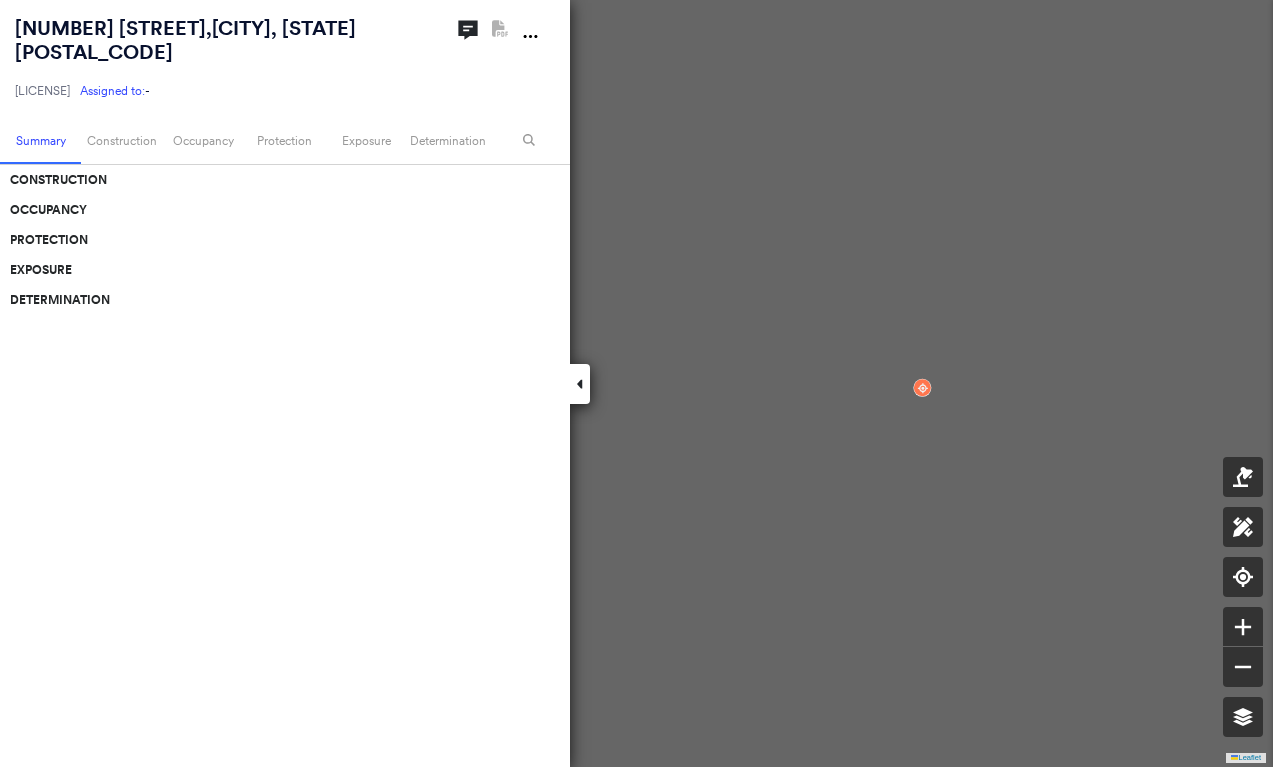 scroll, scrollTop: 0, scrollLeft: 0, axis: both 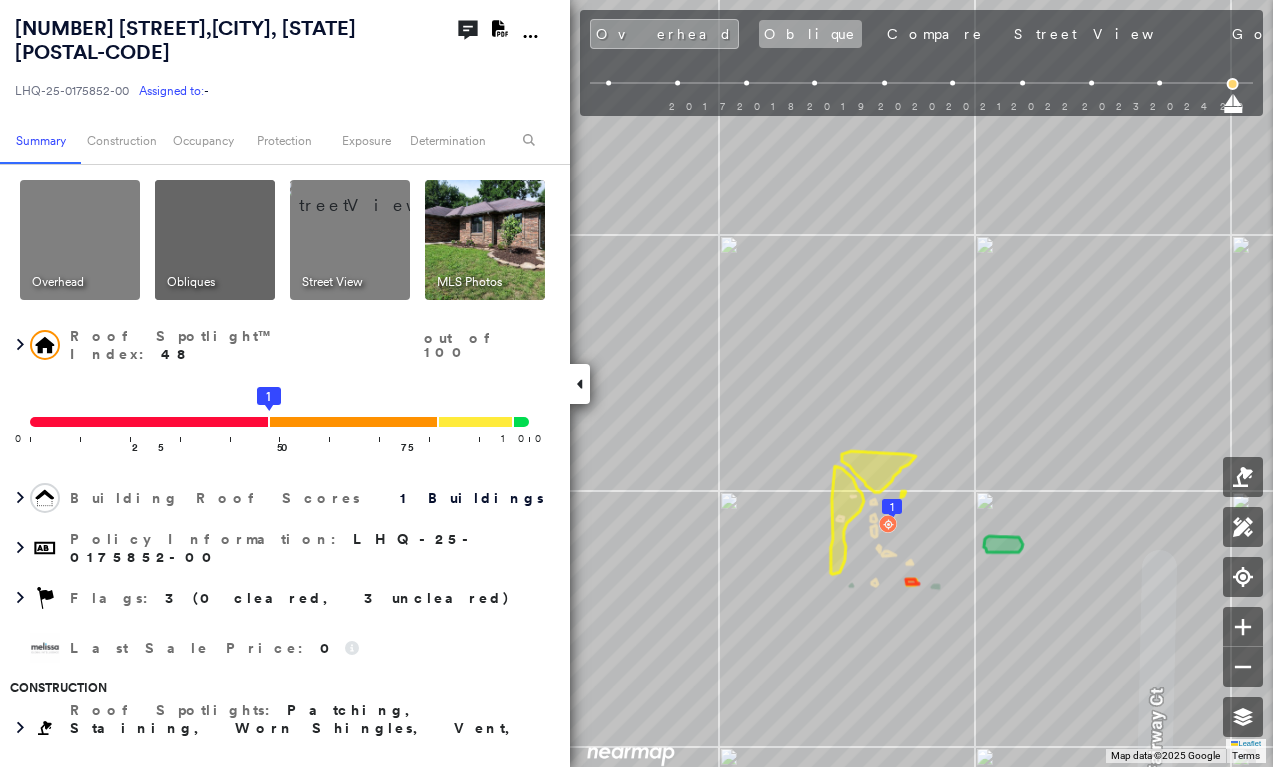click on "Oblique" at bounding box center [810, 34] 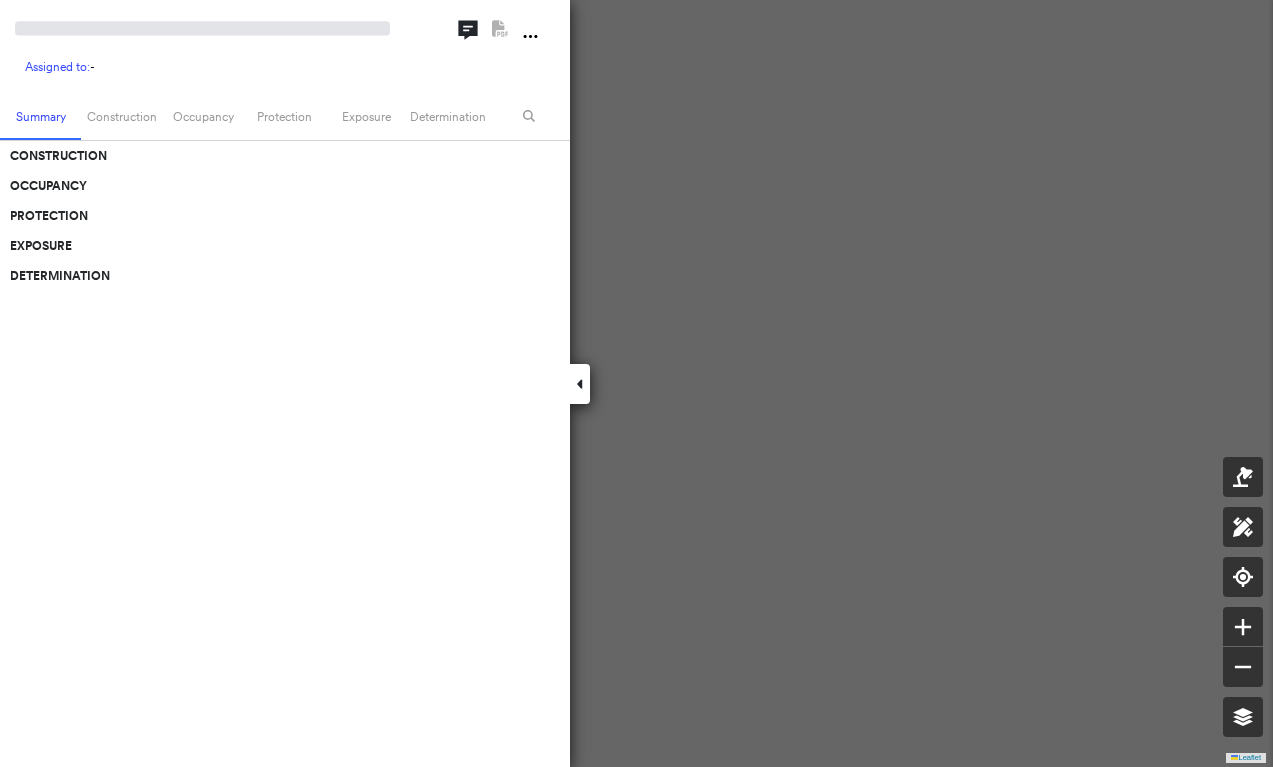 scroll, scrollTop: 0, scrollLeft: 0, axis: both 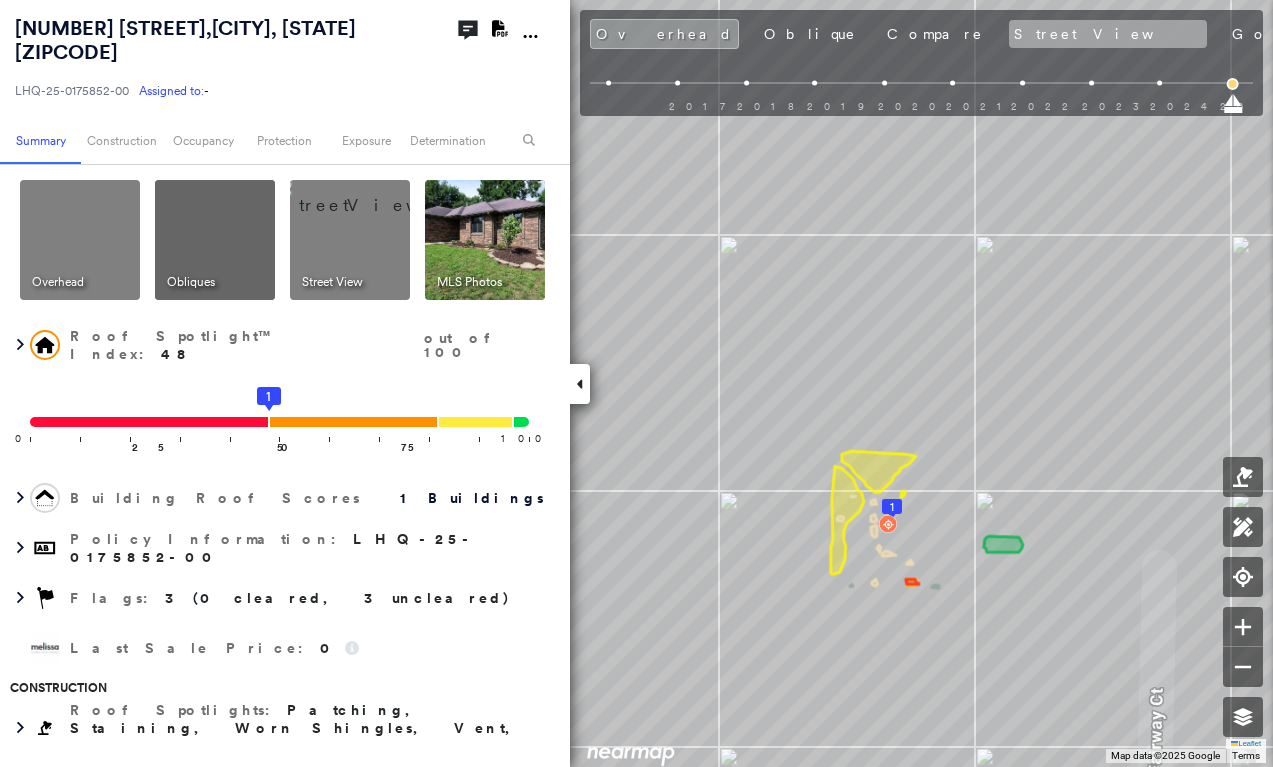 click on "Street View" at bounding box center (1108, 34) 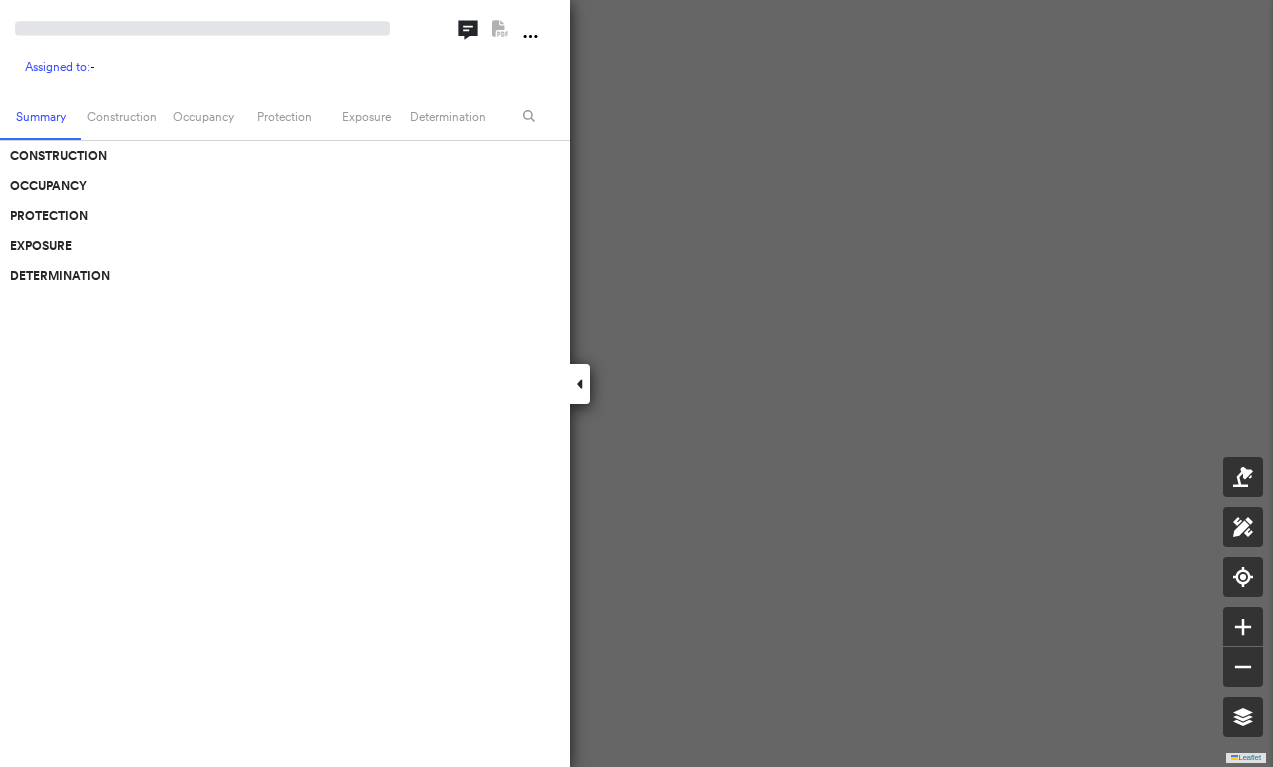 scroll, scrollTop: 0, scrollLeft: 0, axis: both 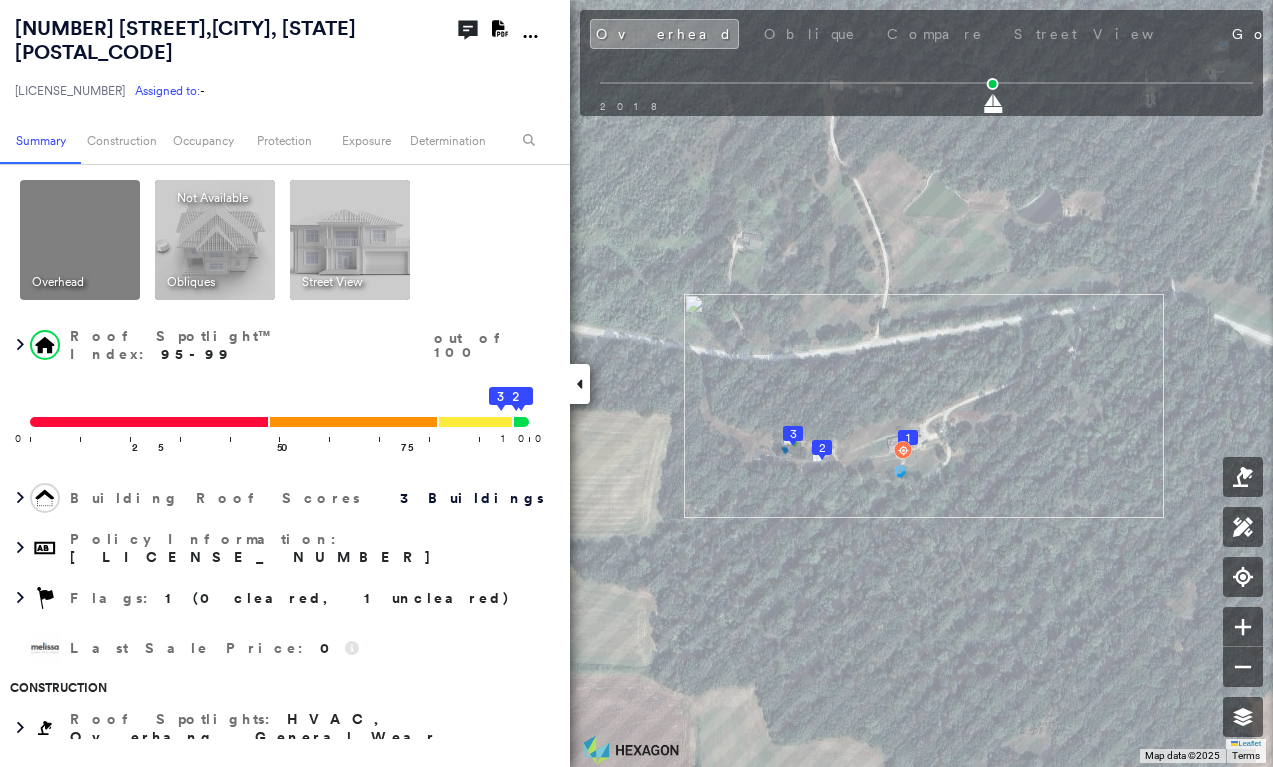click on "Overhead Oblique Compare Street View Google Photos" at bounding box center [1005, 34] 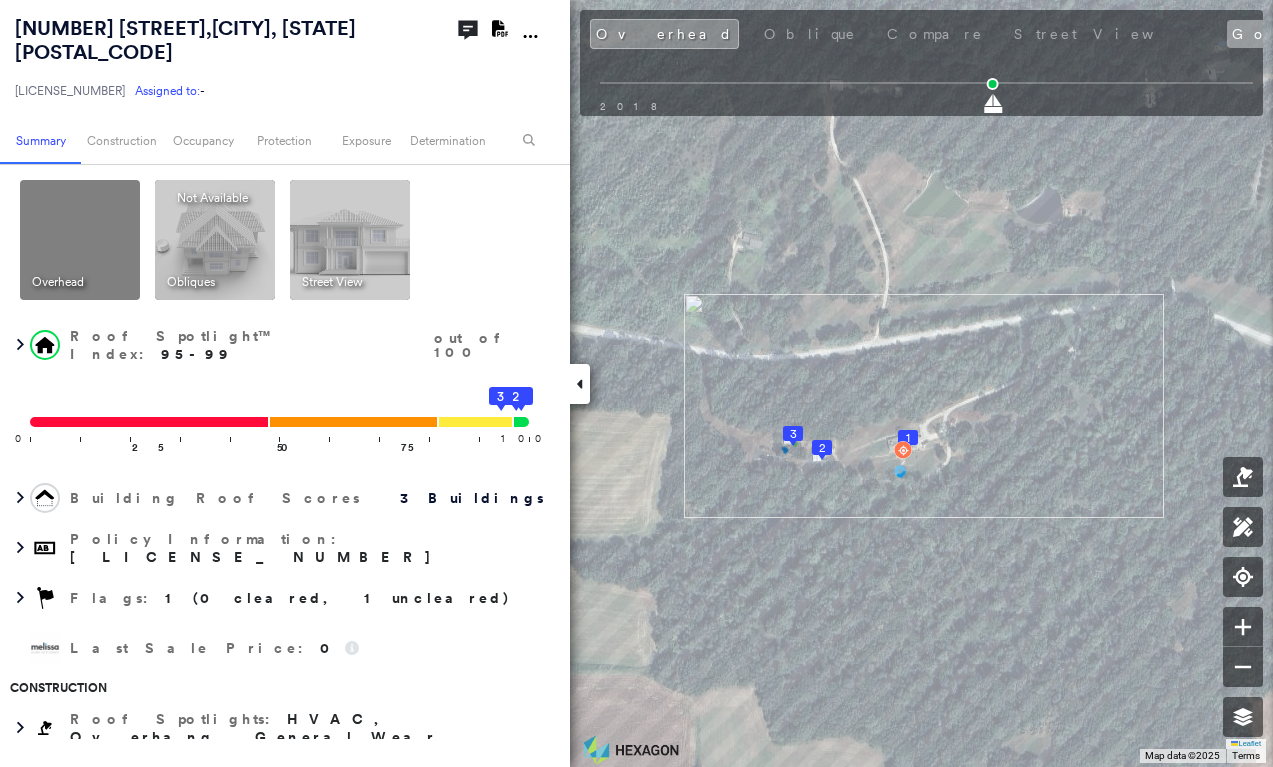 click on "Google" at bounding box center (1273, 34) 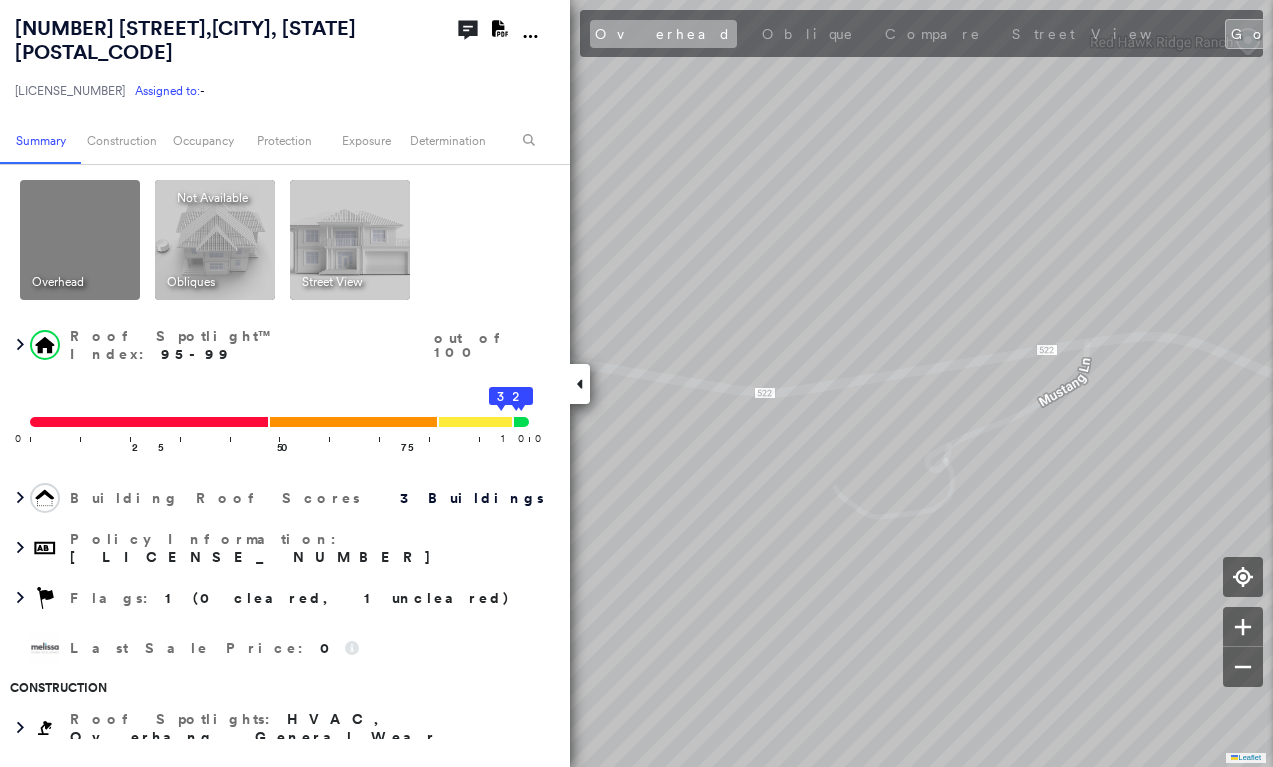 click on "Overhead" at bounding box center (663, 34) 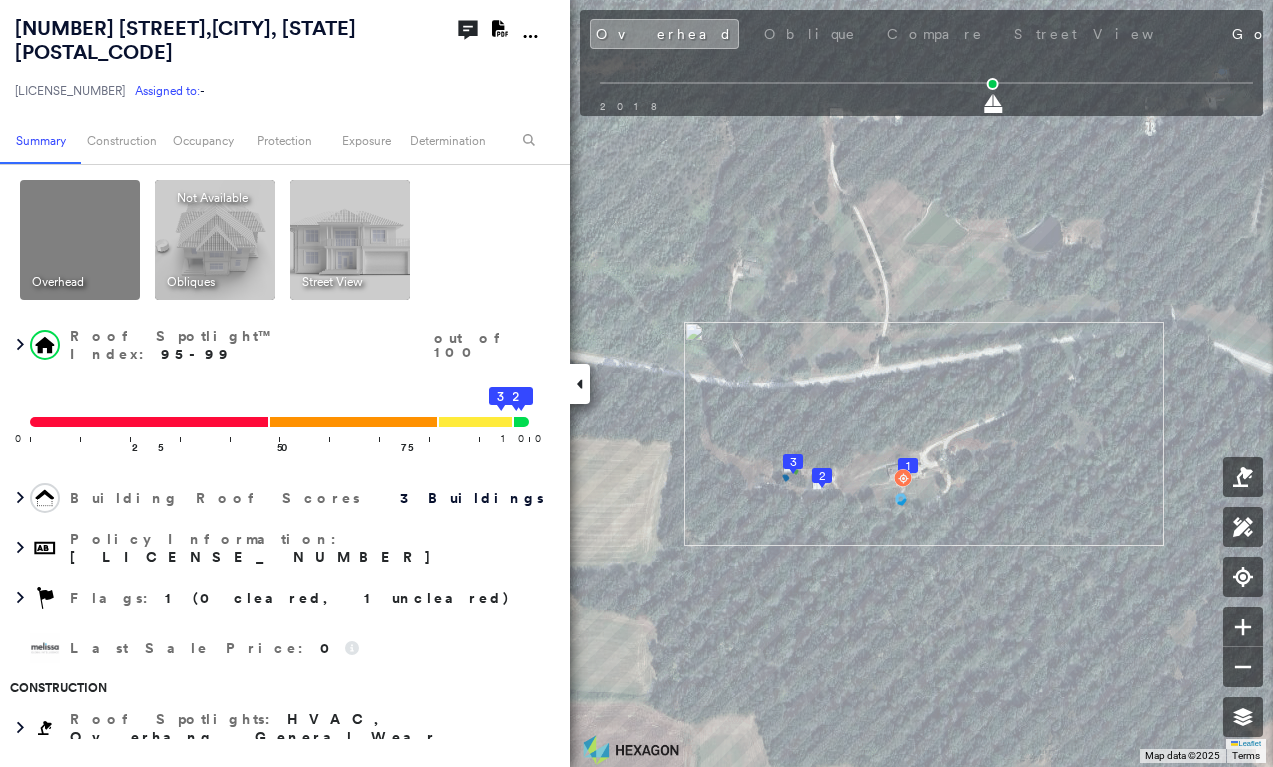 drag, startPoint x: 966, startPoint y: 30, endPoint x: 940, endPoint y: 73, distance: 50.24938 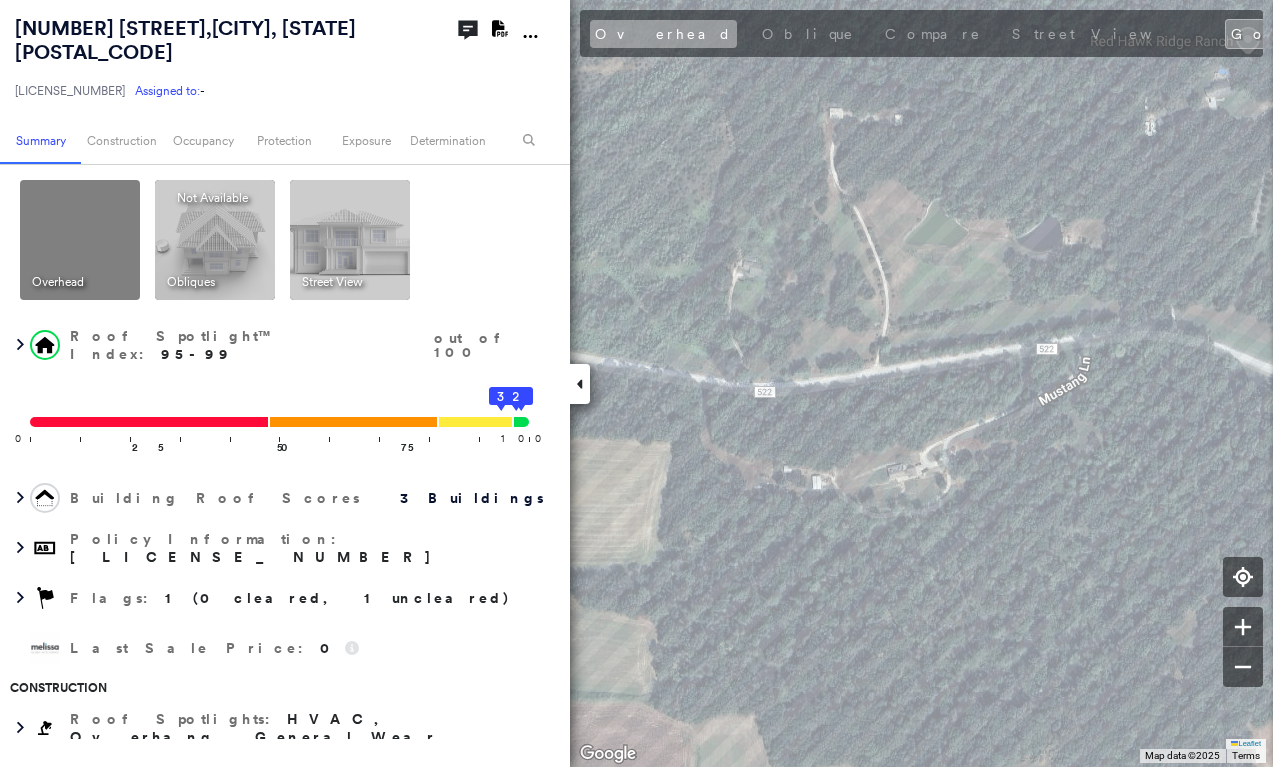 click on "Overhead" at bounding box center [663, 34] 